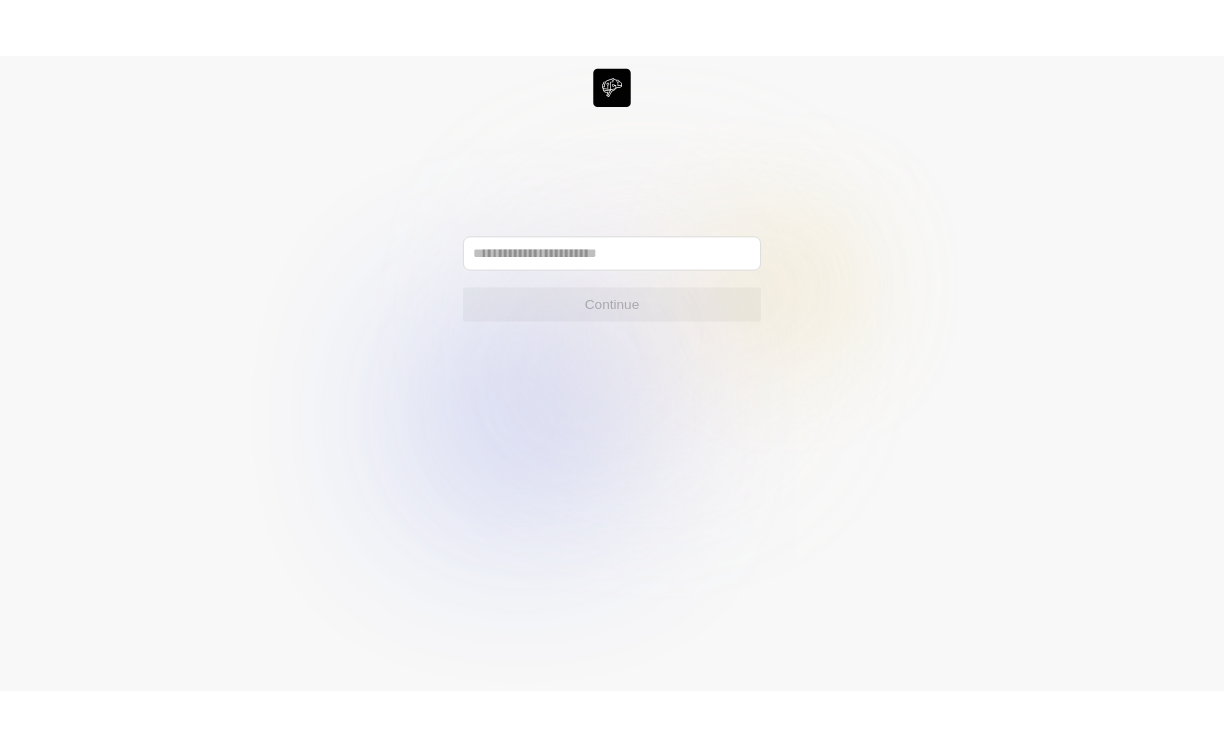 scroll, scrollTop: 0, scrollLeft: 0, axis: both 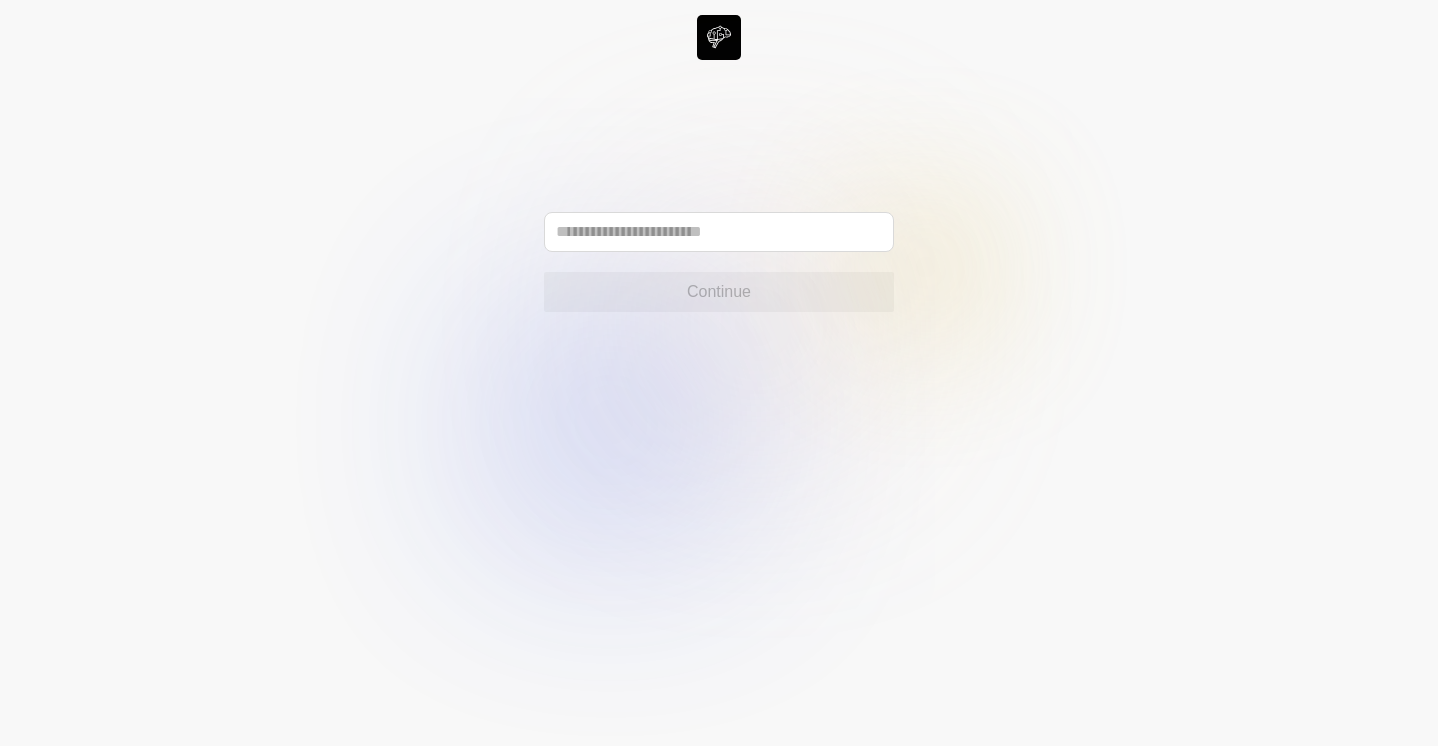 click at bounding box center [719, 232] 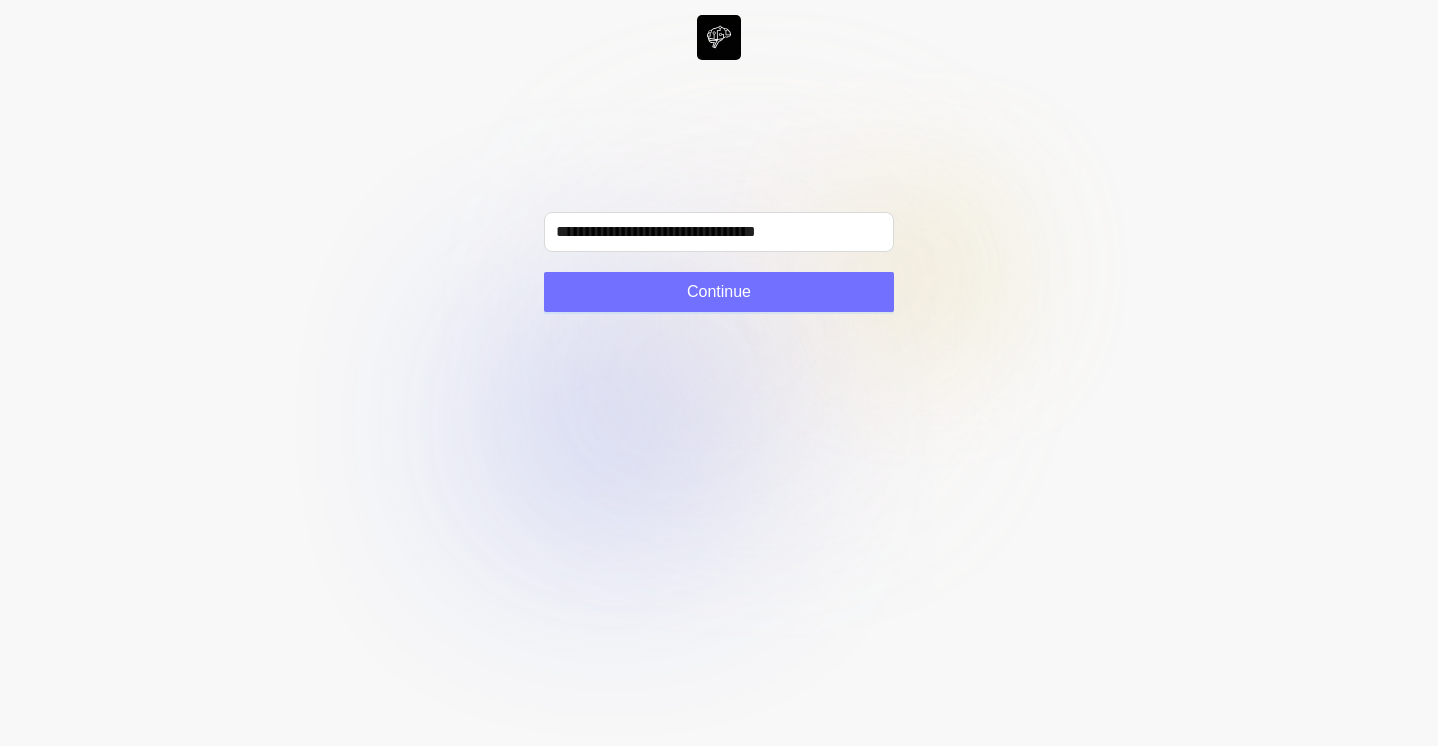 type on "**********" 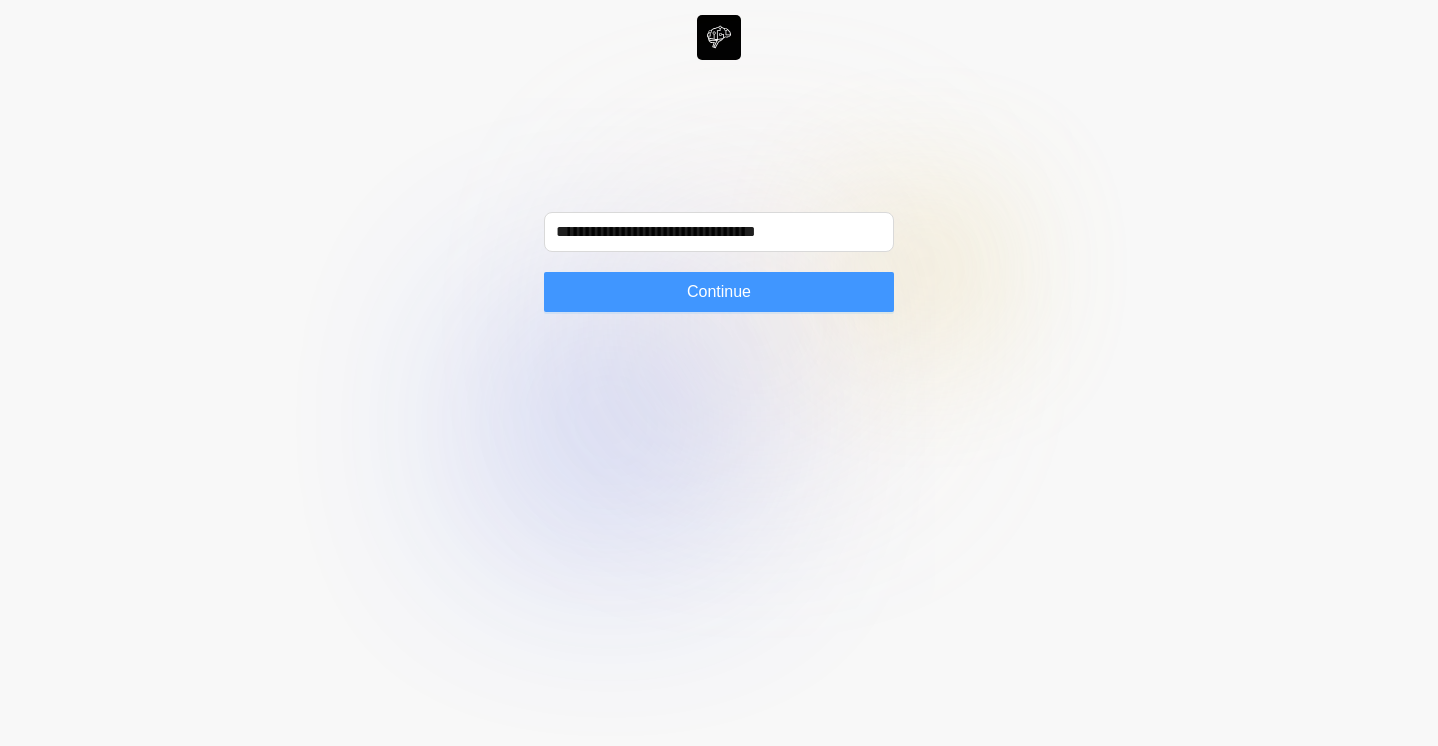 click on "Continue" at bounding box center (719, 292) 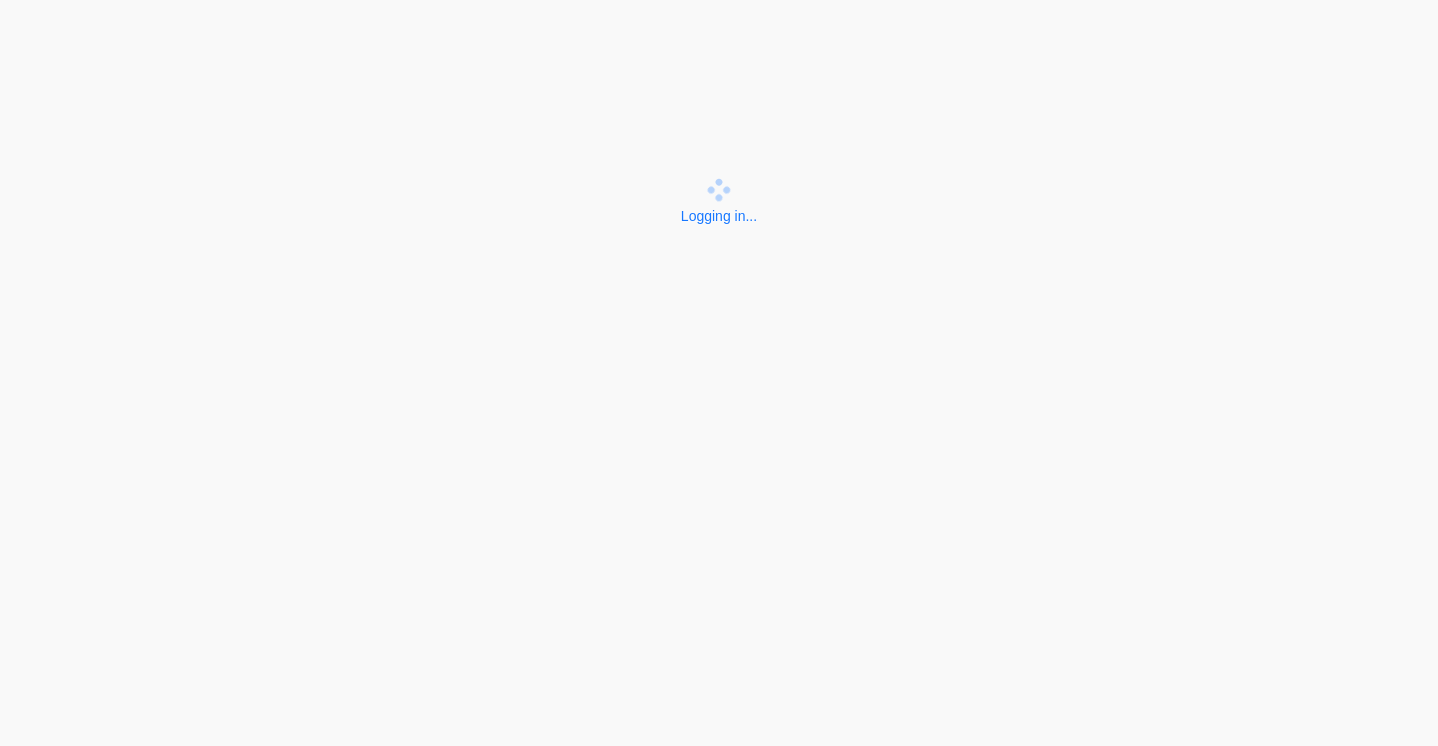 scroll, scrollTop: 0, scrollLeft: 0, axis: both 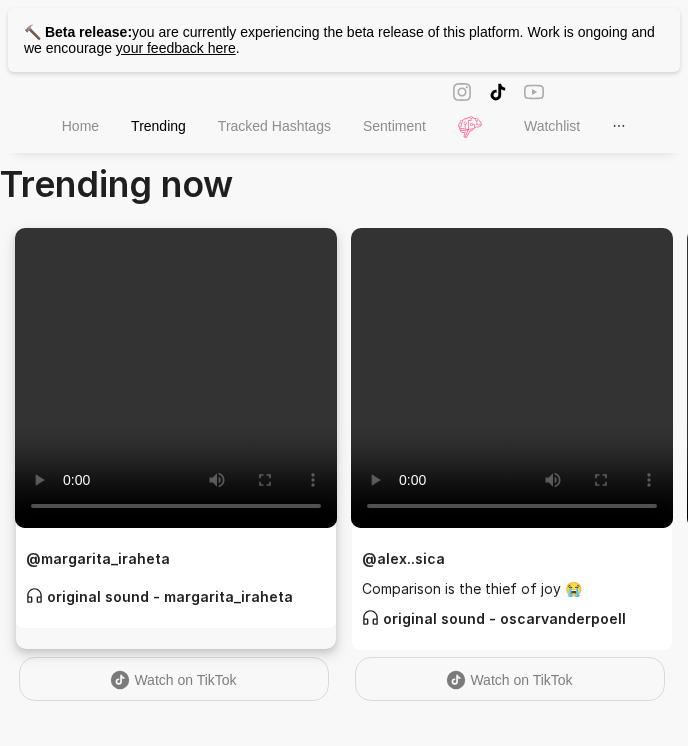 click on "@ [USERNAME]" at bounding box center [98, 558] 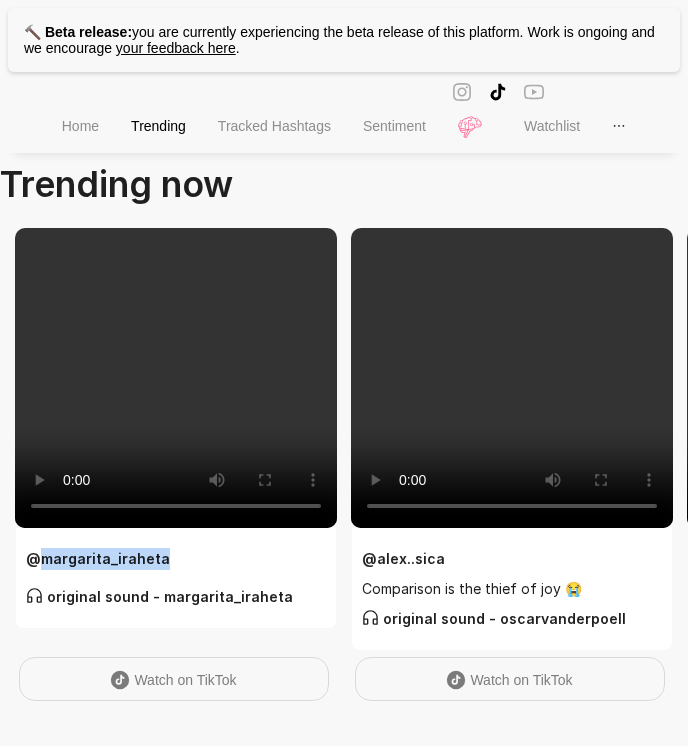 click on "Watch on TikTok" at bounding box center (174, 679) 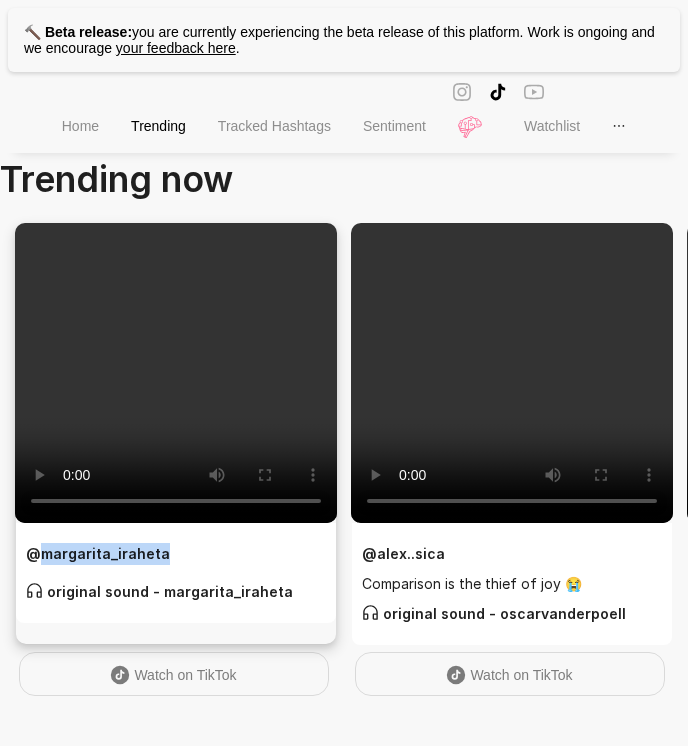 scroll, scrollTop: 0, scrollLeft: 0, axis: both 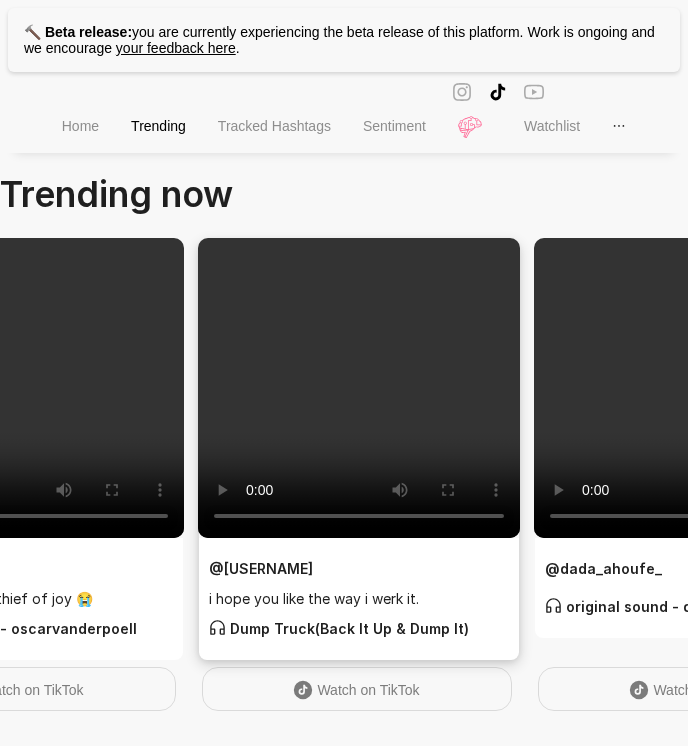 click on "@[USERNAME] i hope you like the way i werk it. Dump Truck(Back It Up & Dump It)" at bounding box center [359, 599] 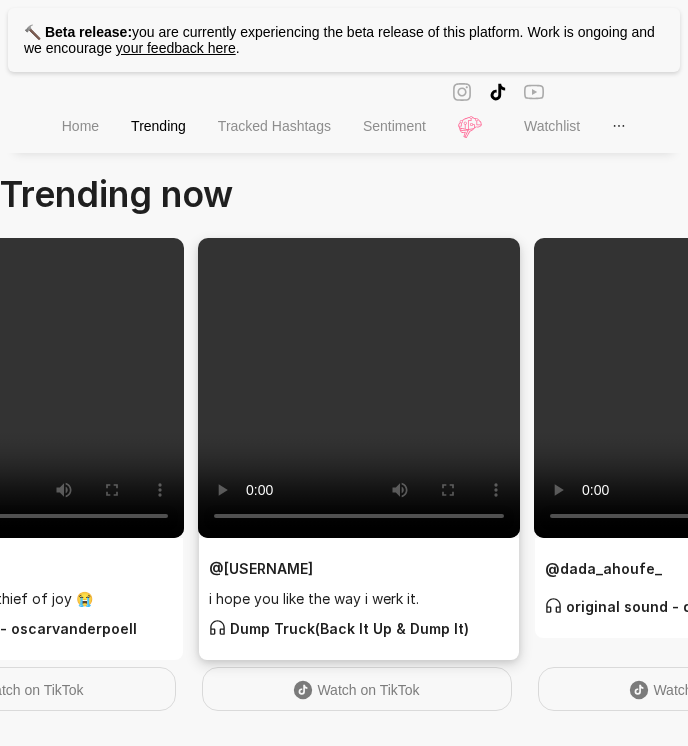 click on "i hope you like the way i werk it." at bounding box center [359, 599] 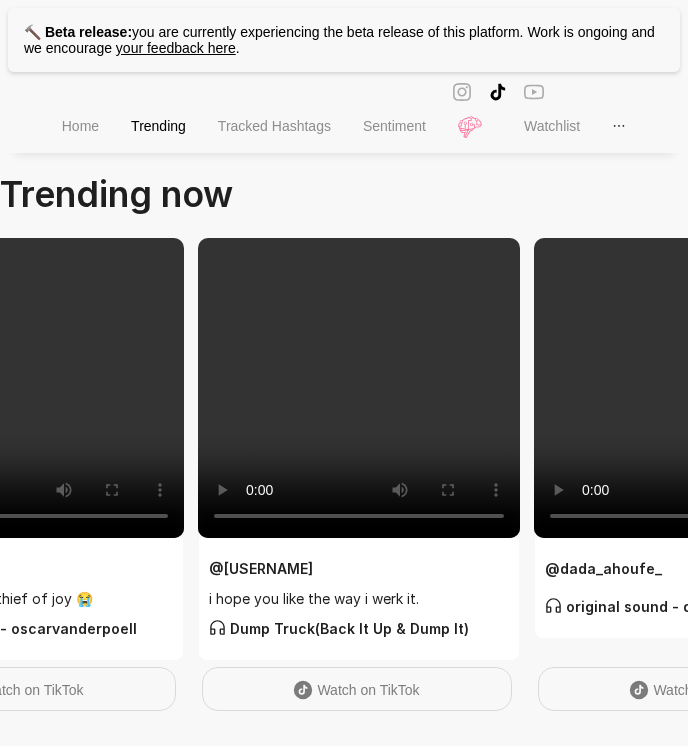 click on "Watch on TikTok" at bounding box center [357, 689] 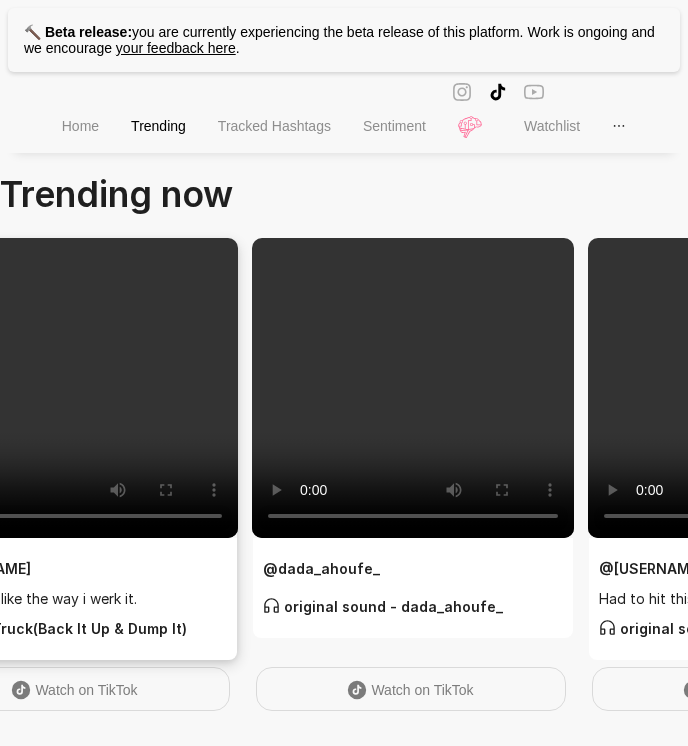 scroll, scrollTop: 0, scrollLeft: 832, axis: horizontal 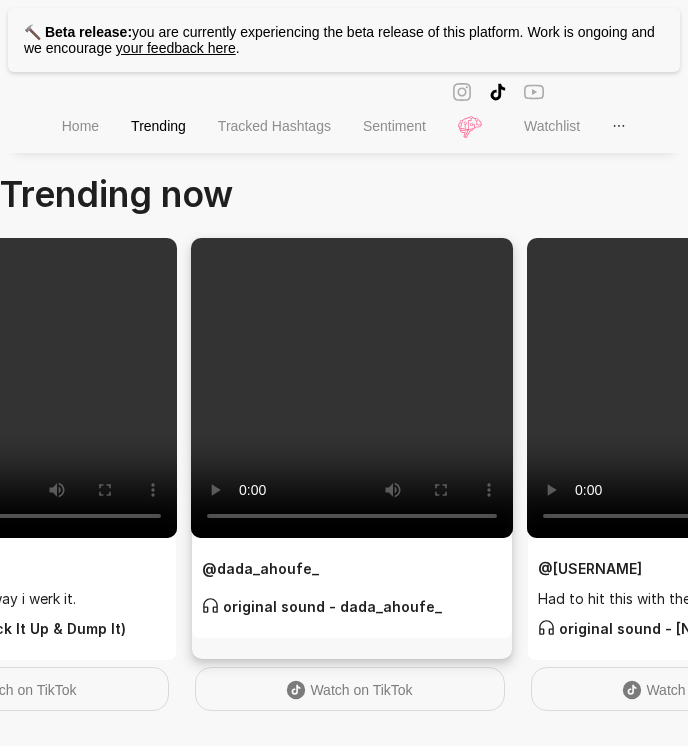 click on "@[USERNAME]_" at bounding box center [260, 568] 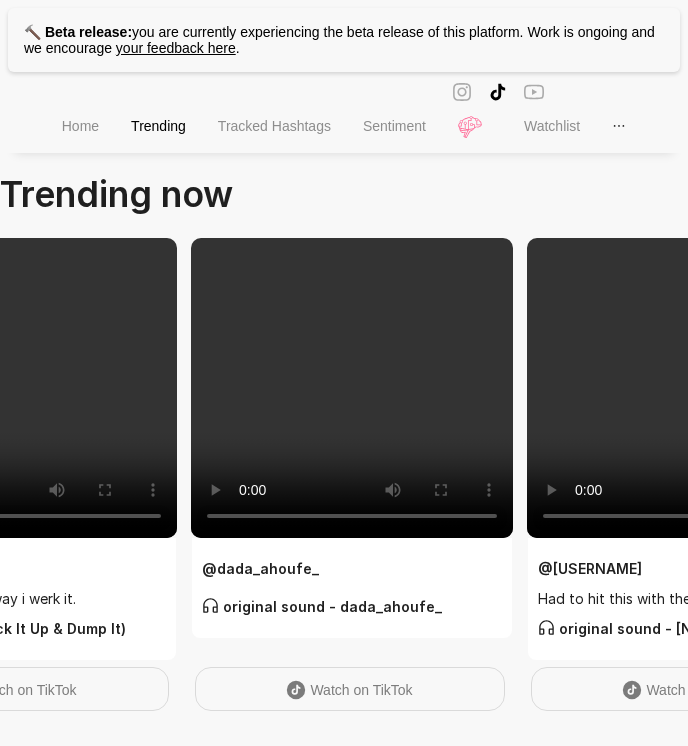 click on "Watch on TikTok" at bounding box center [361, 690] 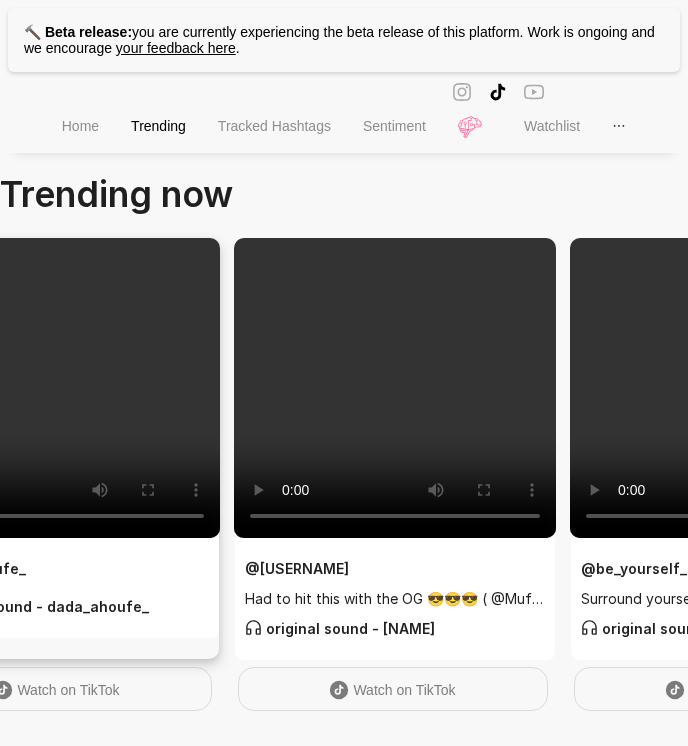 scroll, scrollTop: 0, scrollLeft: 1216, axis: horizontal 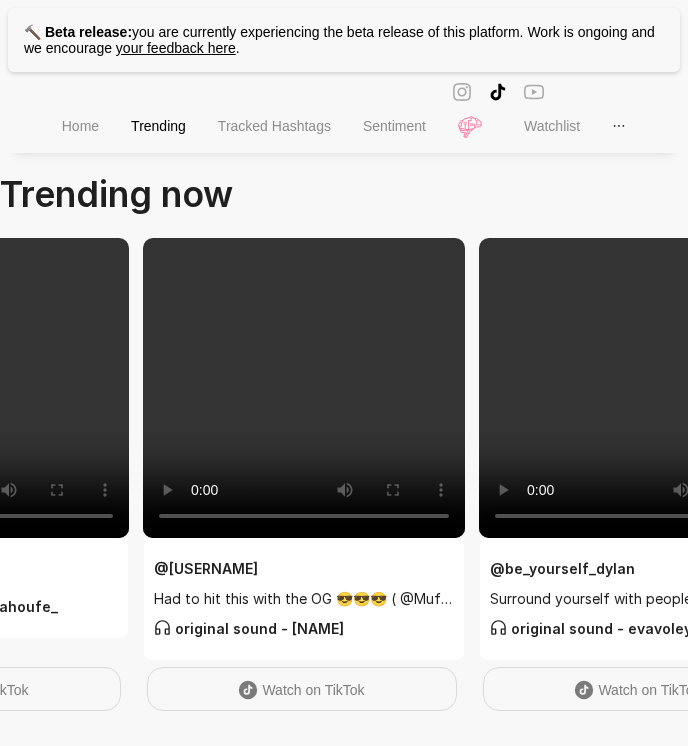 click on "Watch on TikTok" at bounding box center (302, 689) 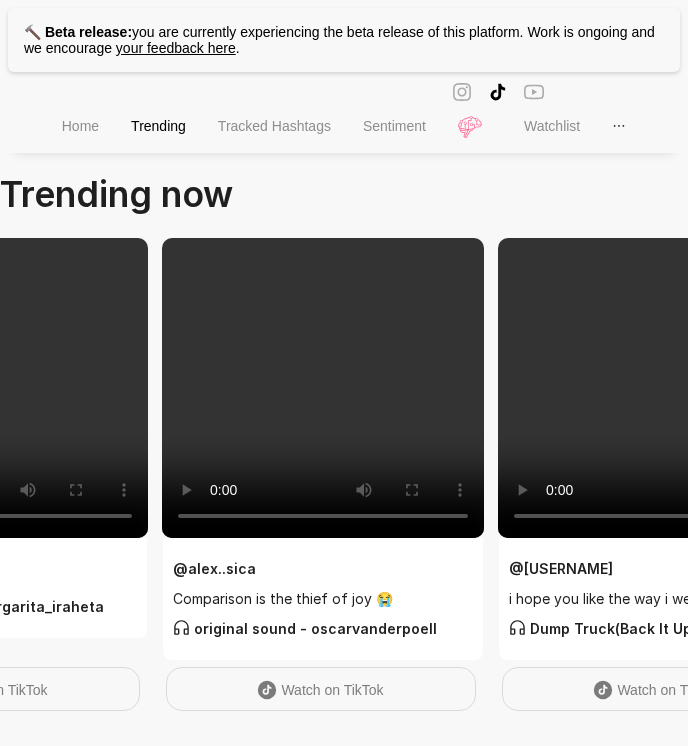 scroll, scrollTop: 0, scrollLeft: 0, axis: both 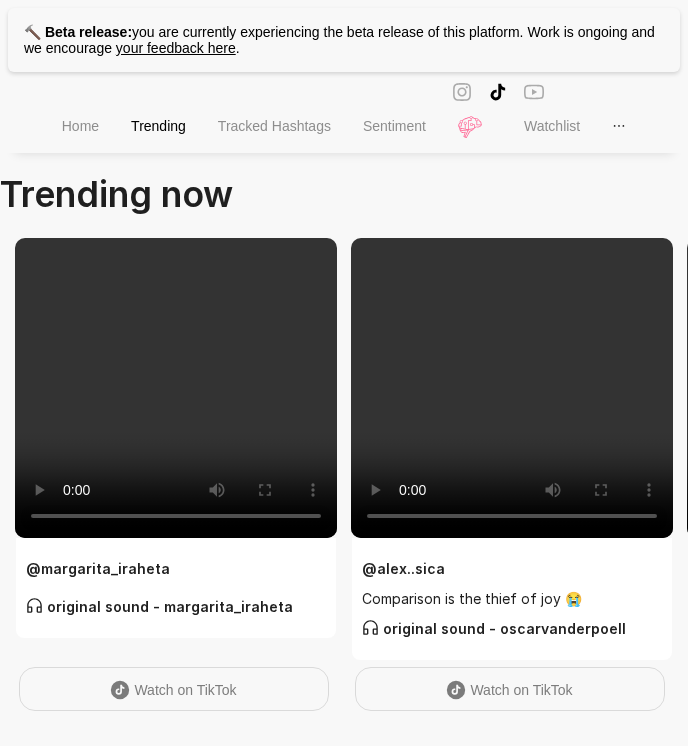 click on "Tracked Hashtags" at bounding box center [274, 128] 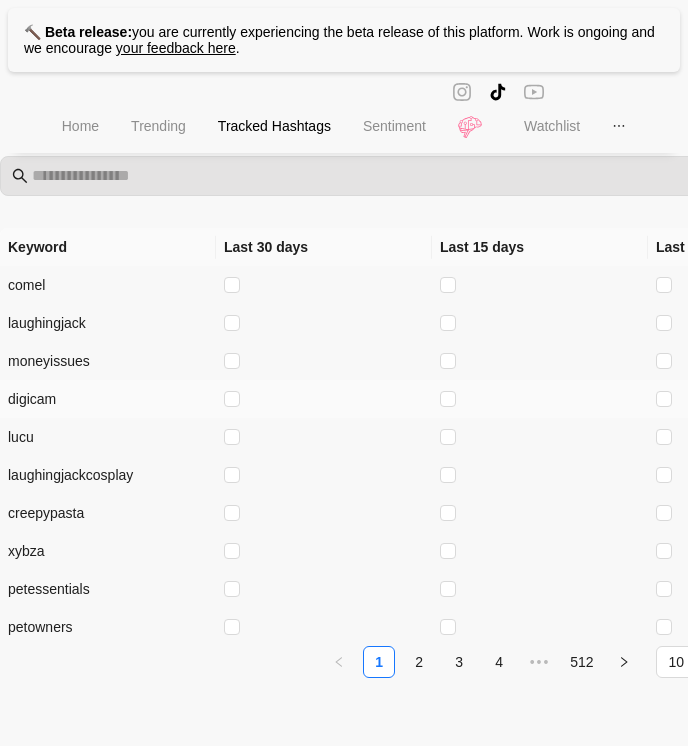 scroll, scrollTop: 130, scrollLeft: 0, axis: vertical 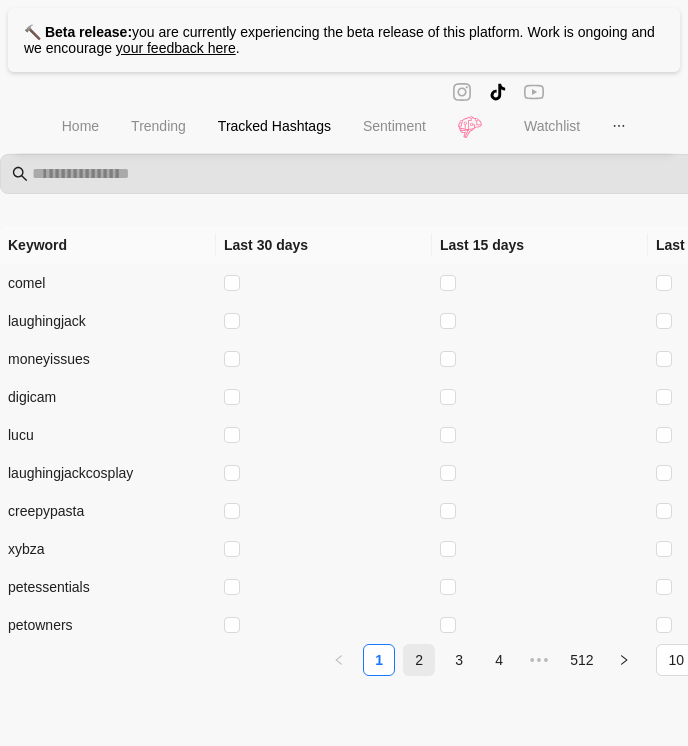 click on "2" at bounding box center (419, 660) 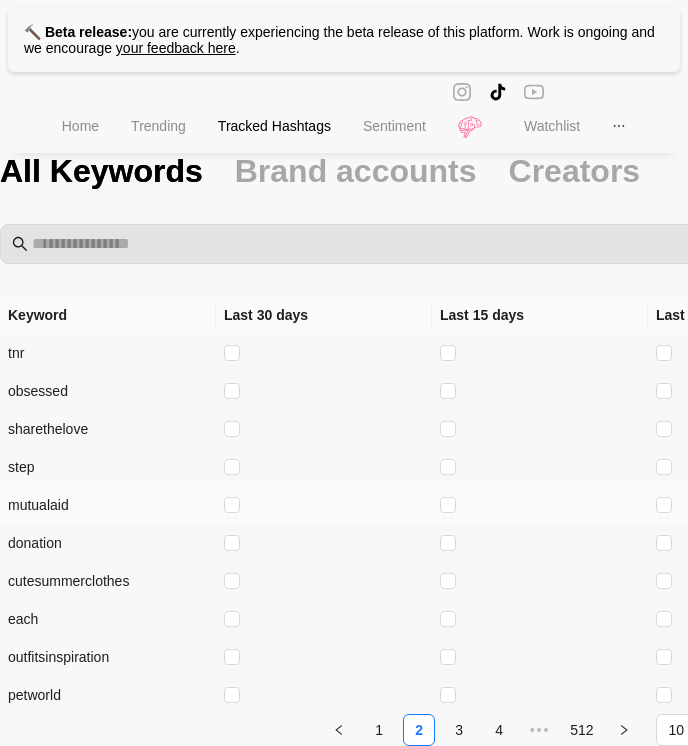 scroll, scrollTop: 156, scrollLeft: 0, axis: vertical 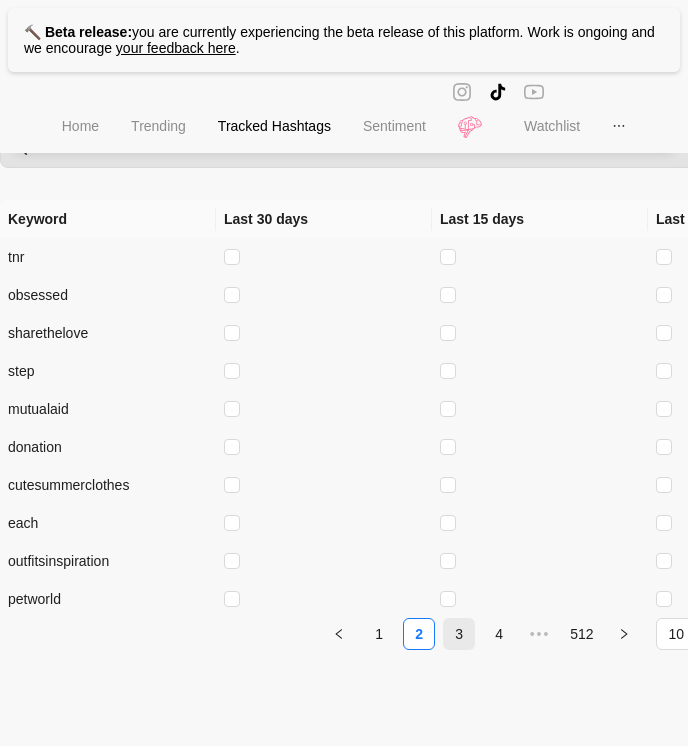 click on "3" at bounding box center (459, 634) 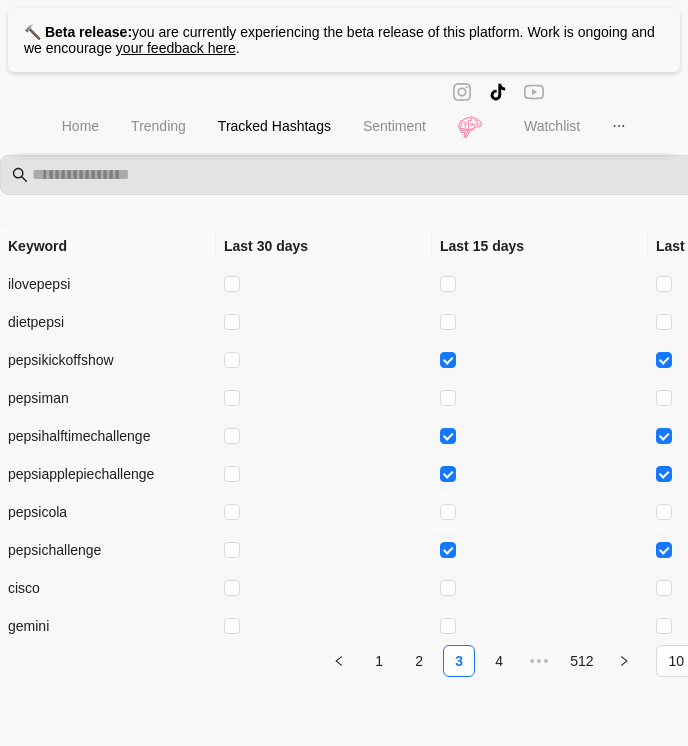 scroll, scrollTop: 156, scrollLeft: 0, axis: vertical 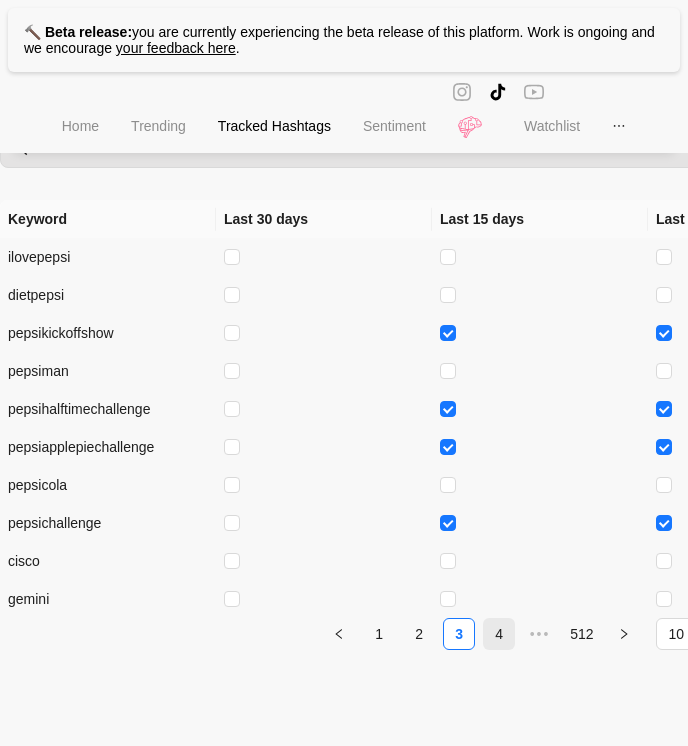 click on "4" at bounding box center (499, 634) 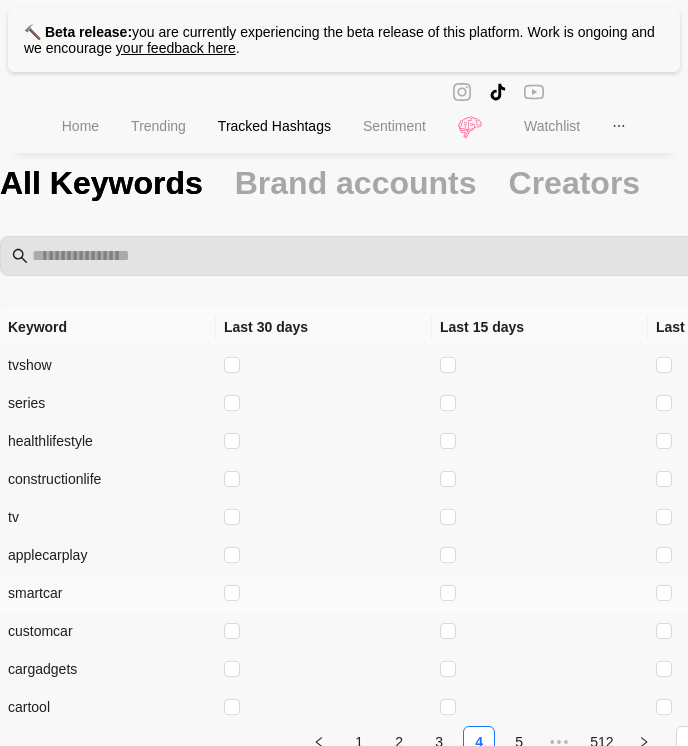 scroll, scrollTop: 156, scrollLeft: 0, axis: vertical 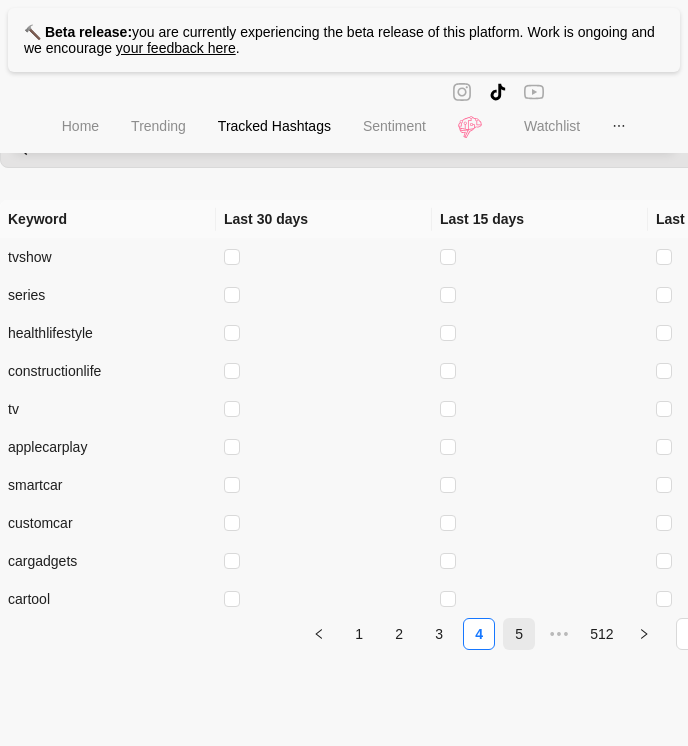 click on "5" at bounding box center (519, 634) 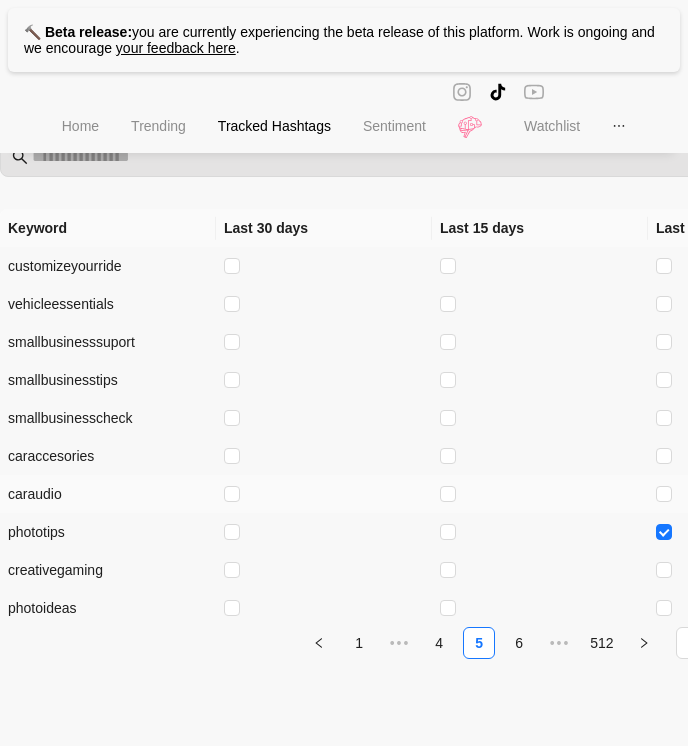 scroll, scrollTop: 156, scrollLeft: 0, axis: vertical 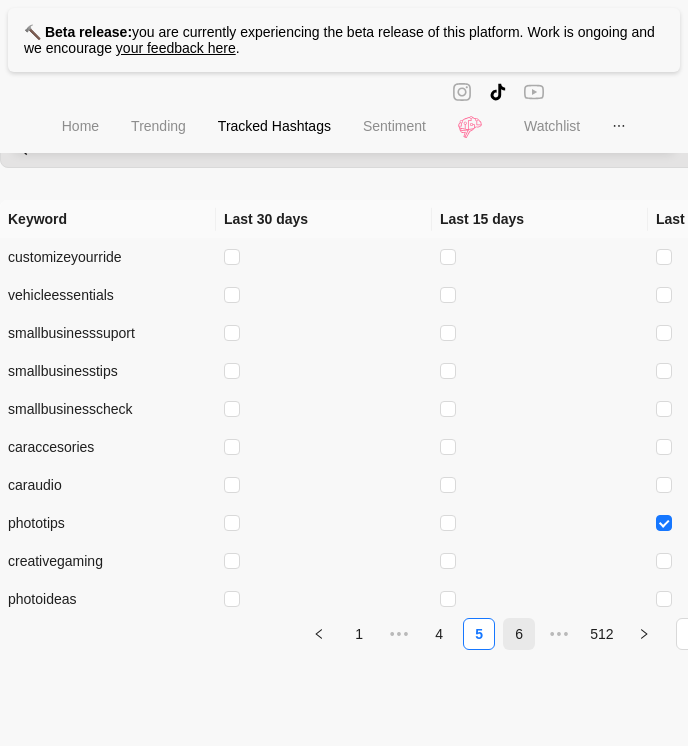 click on "6" at bounding box center (519, 634) 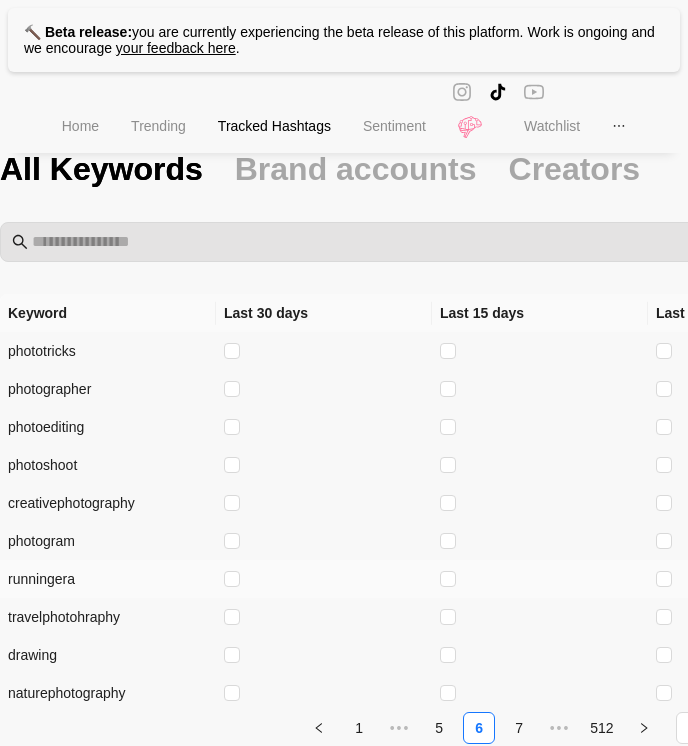 scroll, scrollTop: 156, scrollLeft: 0, axis: vertical 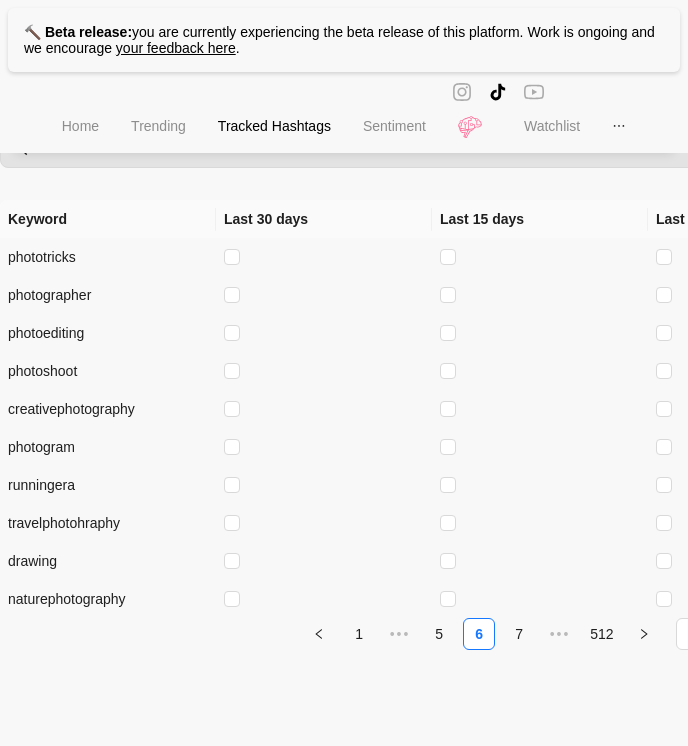click on "7" at bounding box center [519, 634] 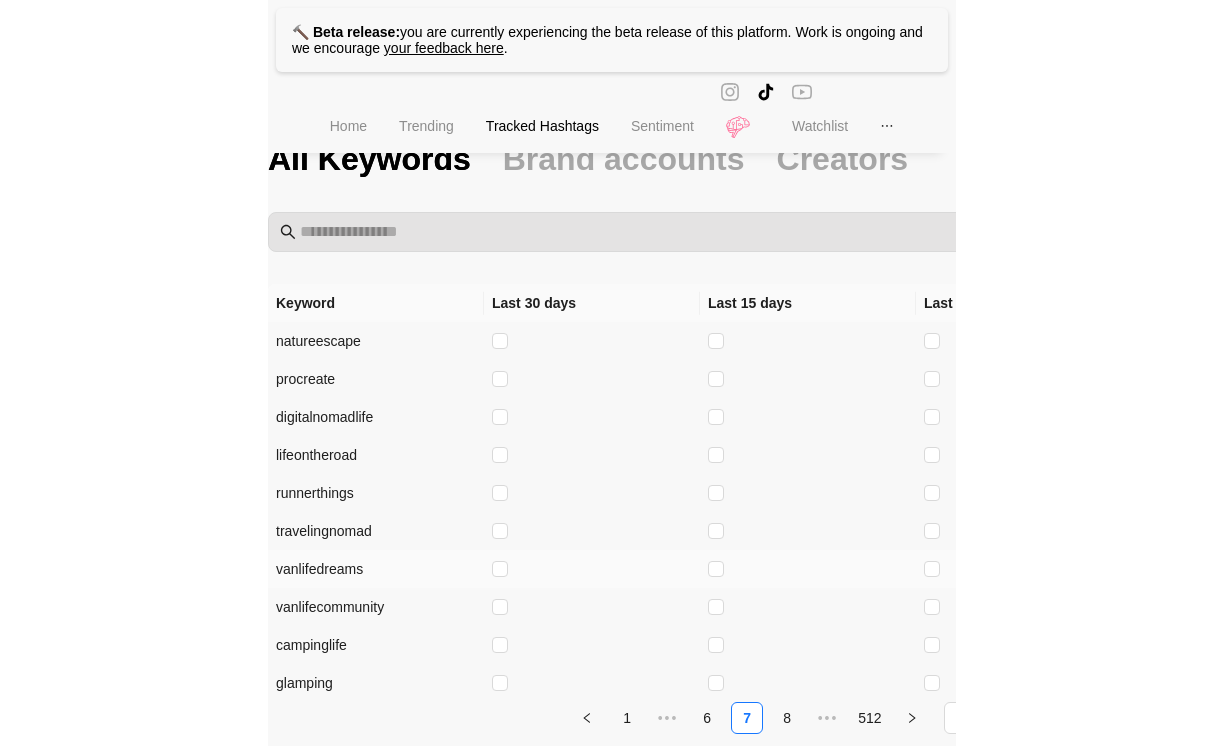 scroll, scrollTop: 156, scrollLeft: 0, axis: vertical 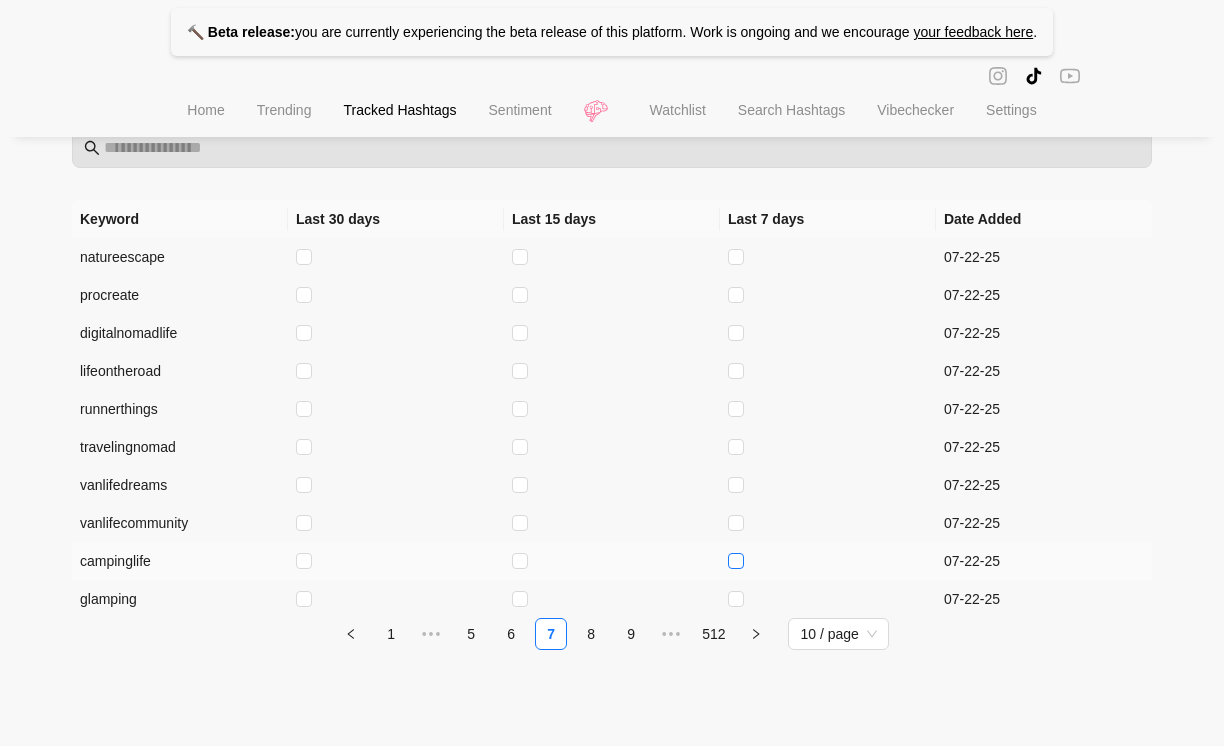 click at bounding box center (736, 561) 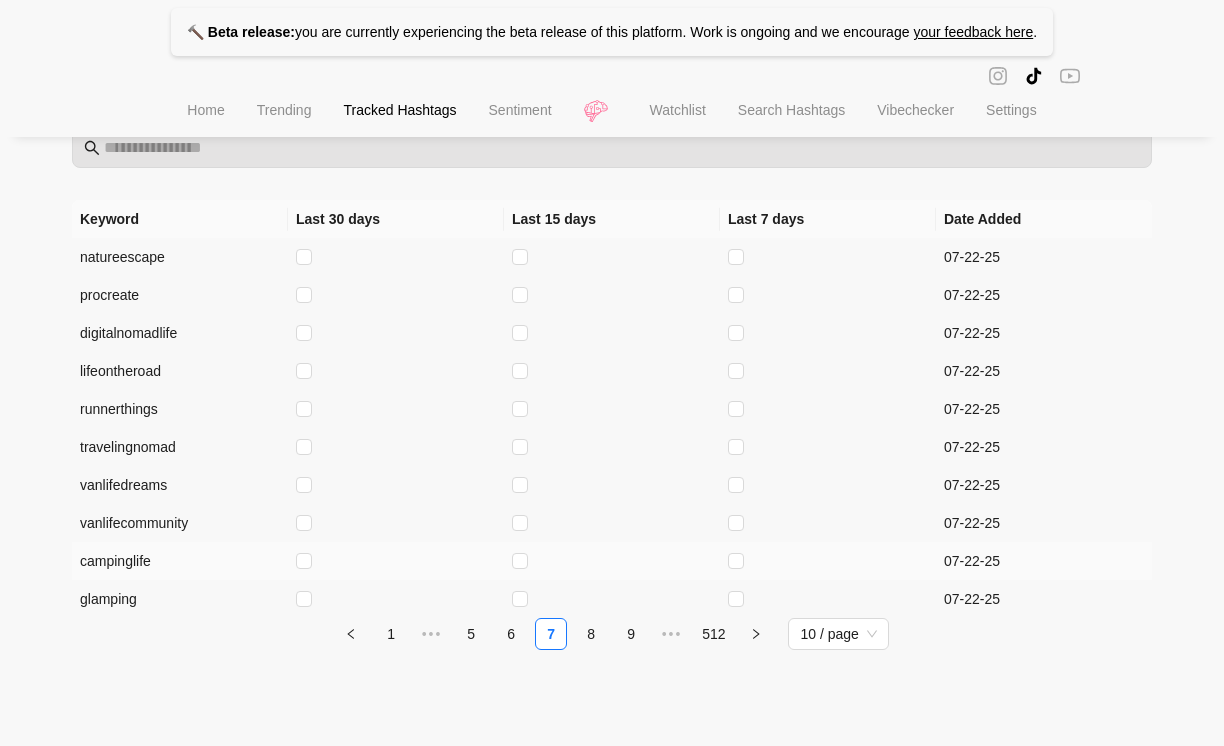 click at bounding box center (396, 561) 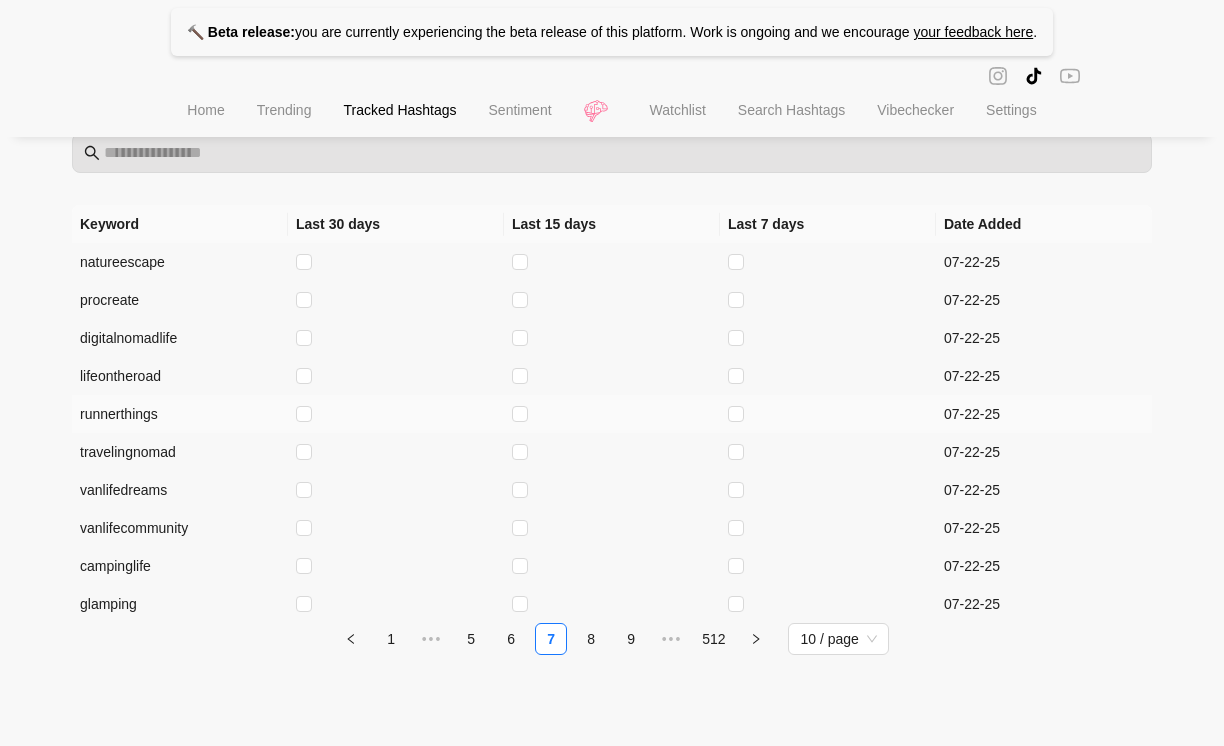 scroll, scrollTop: 149, scrollLeft: 0, axis: vertical 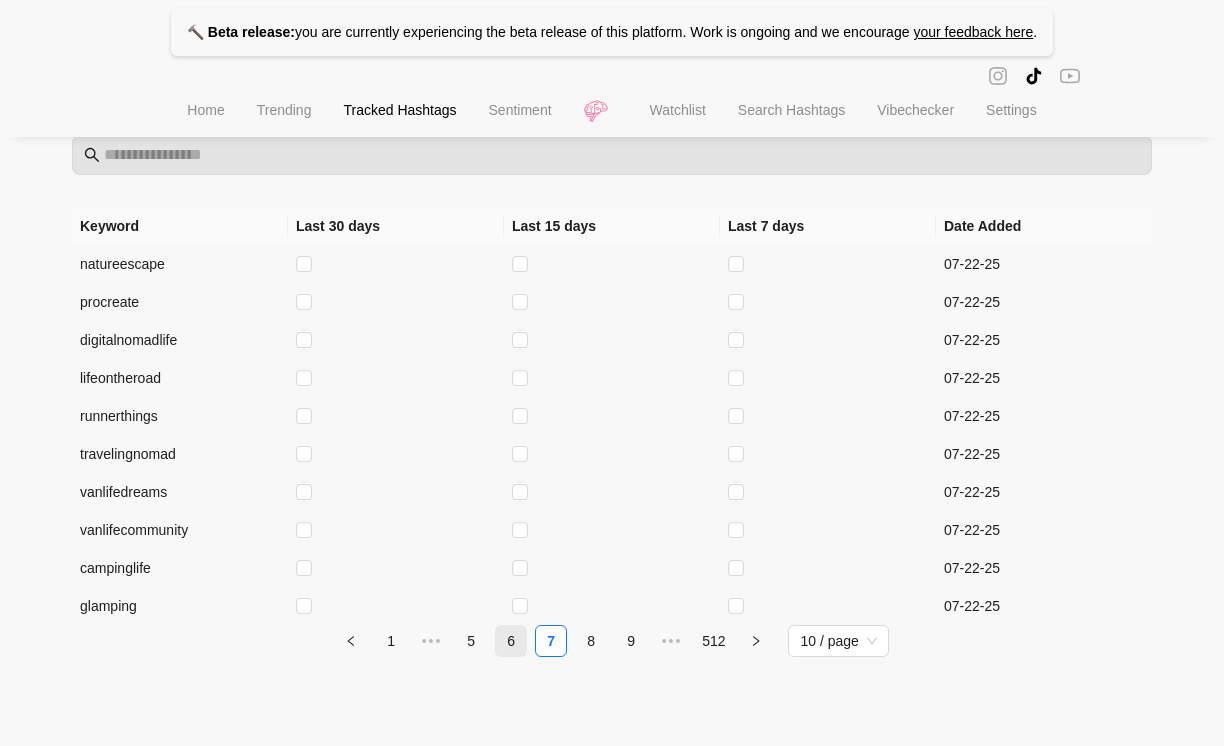 click on "6" at bounding box center (511, 641) 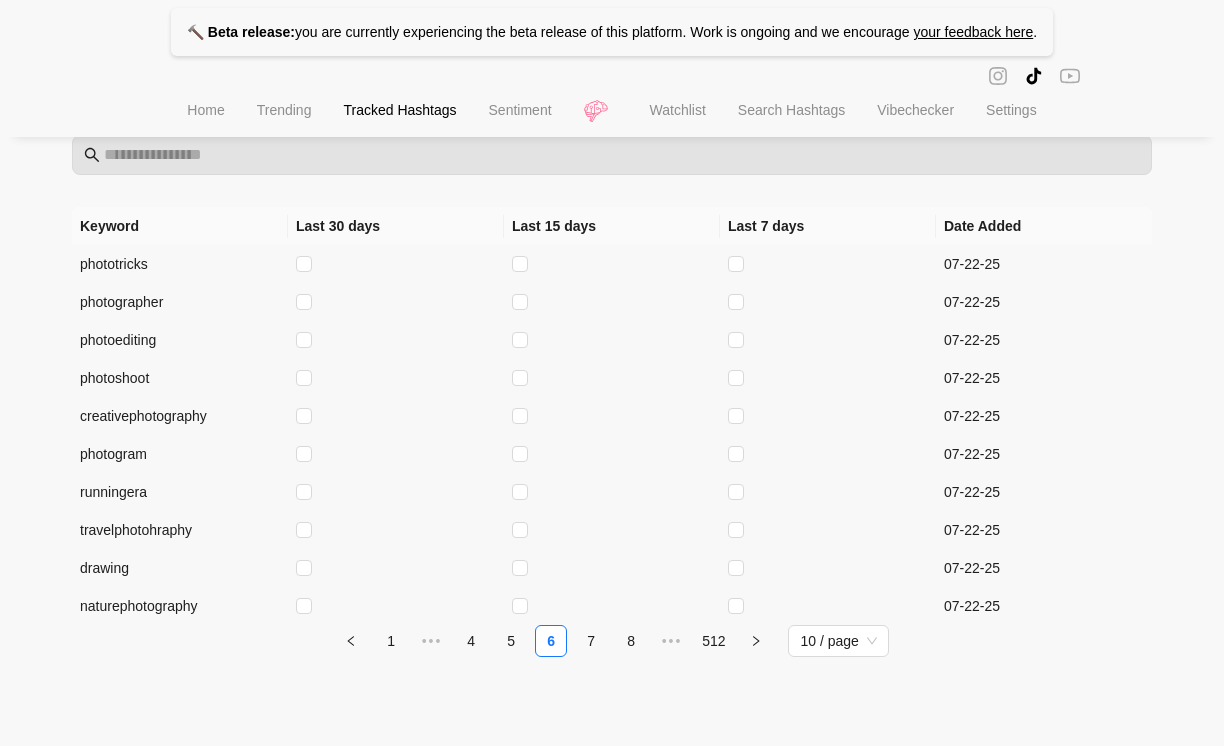 click on "1 ••• 4 5 6 7 8 ••• 512 10 / page" at bounding box center [612, 641] 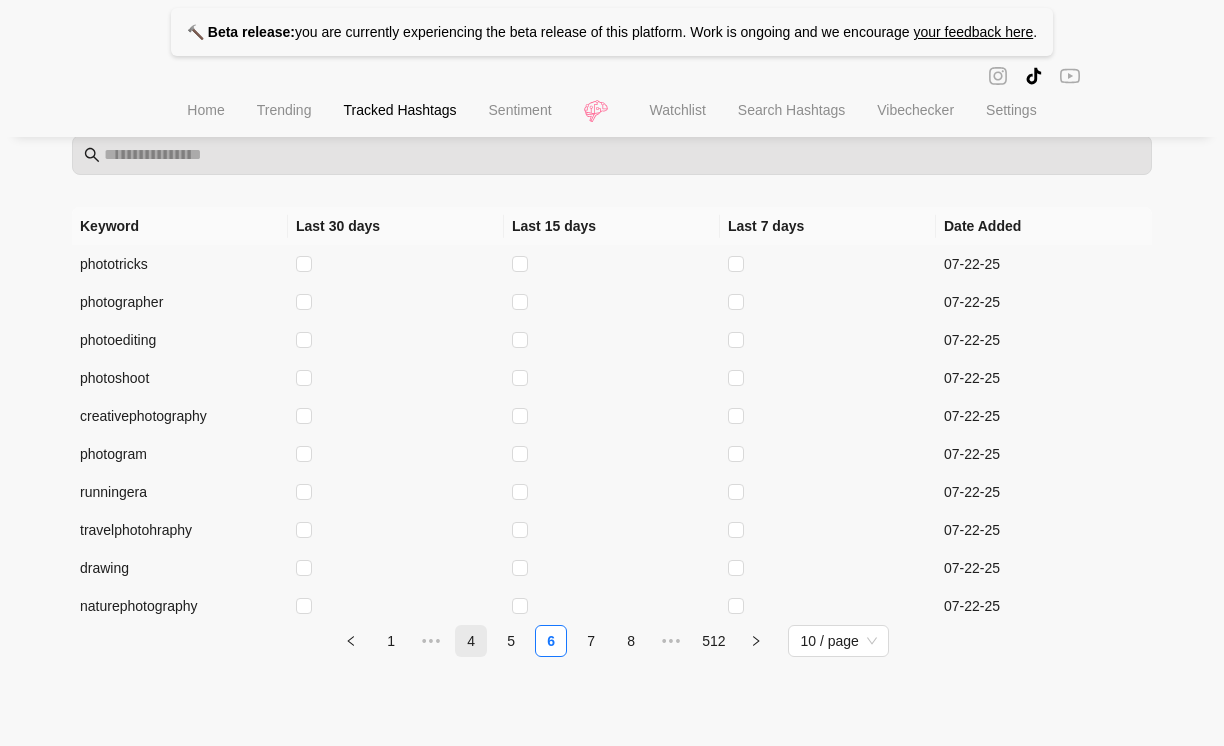 click on "4" at bounding box center (471, 641) 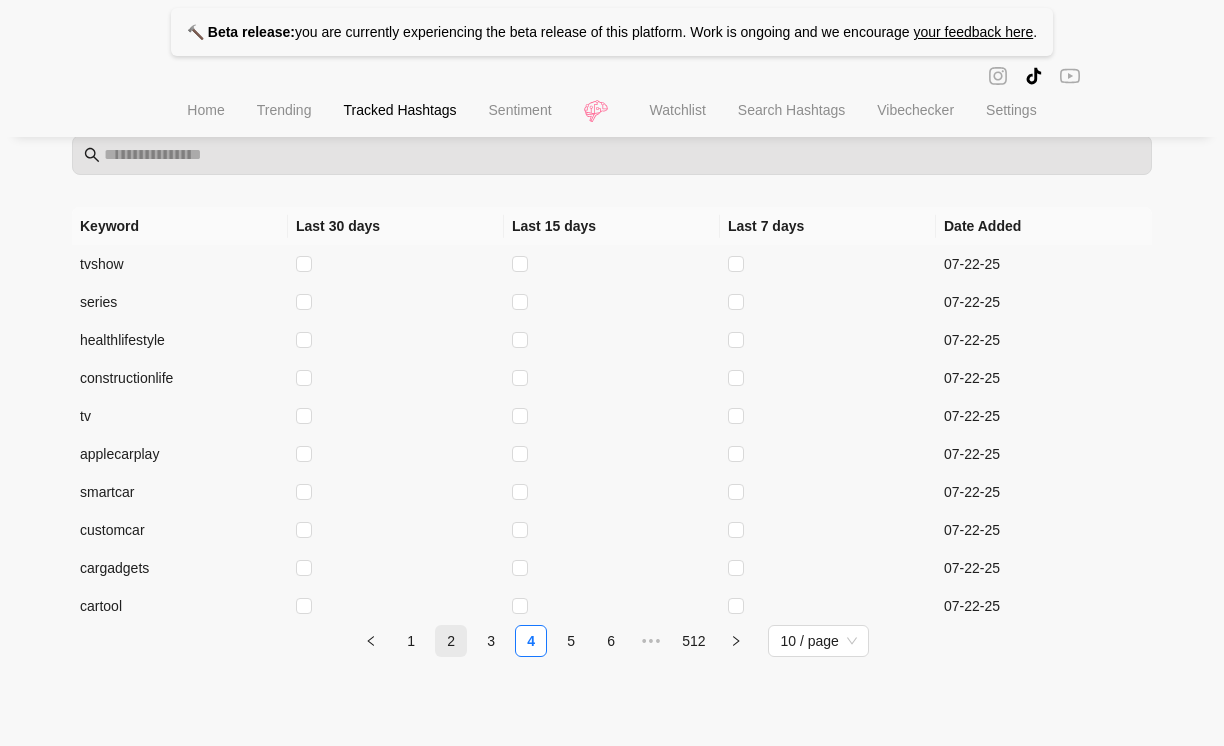 click on "2" at bounding box center (451, 641) 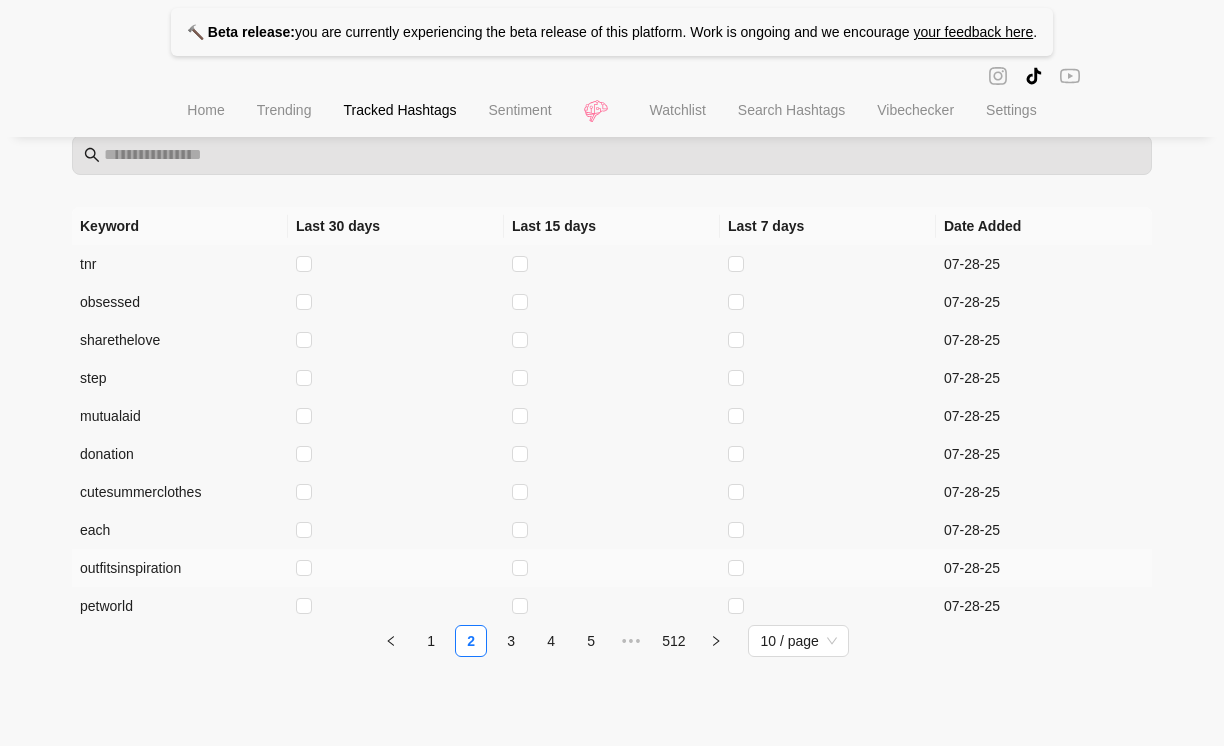 scroll, scrollTop: 0, scrollLeft: 0, axis: both 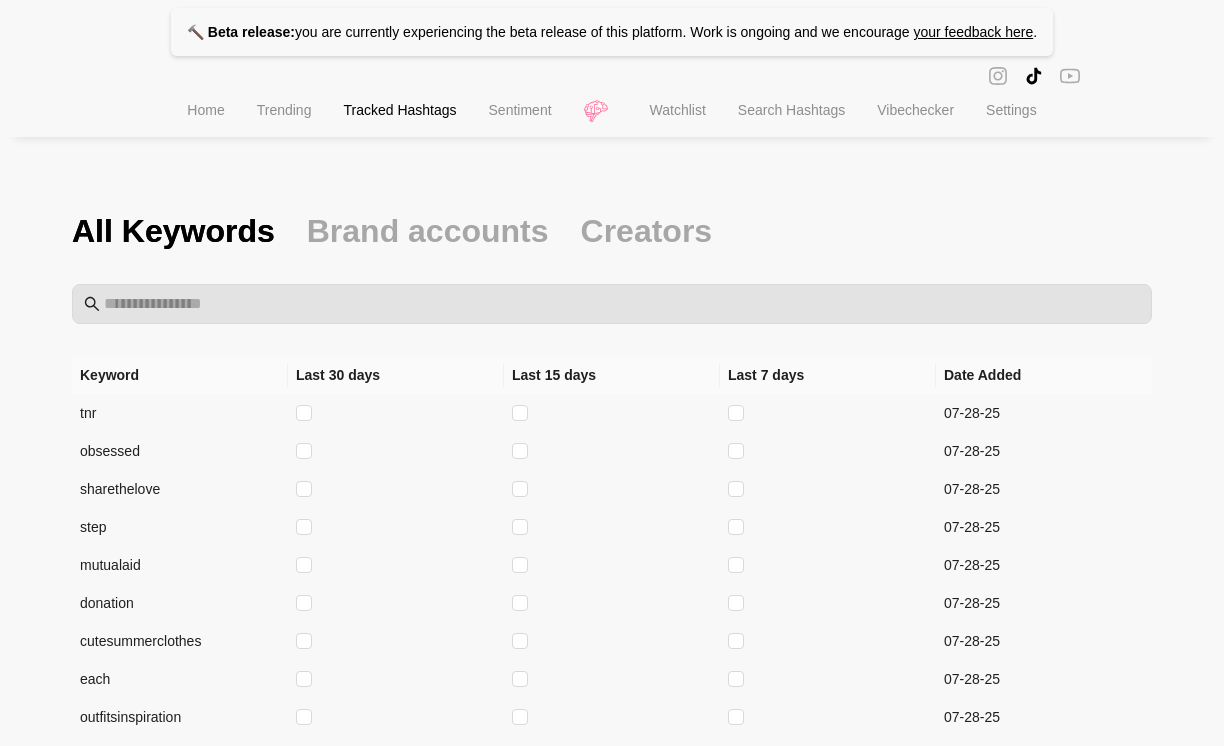 click on "Brand accounts" at bounding box center [428, 231] 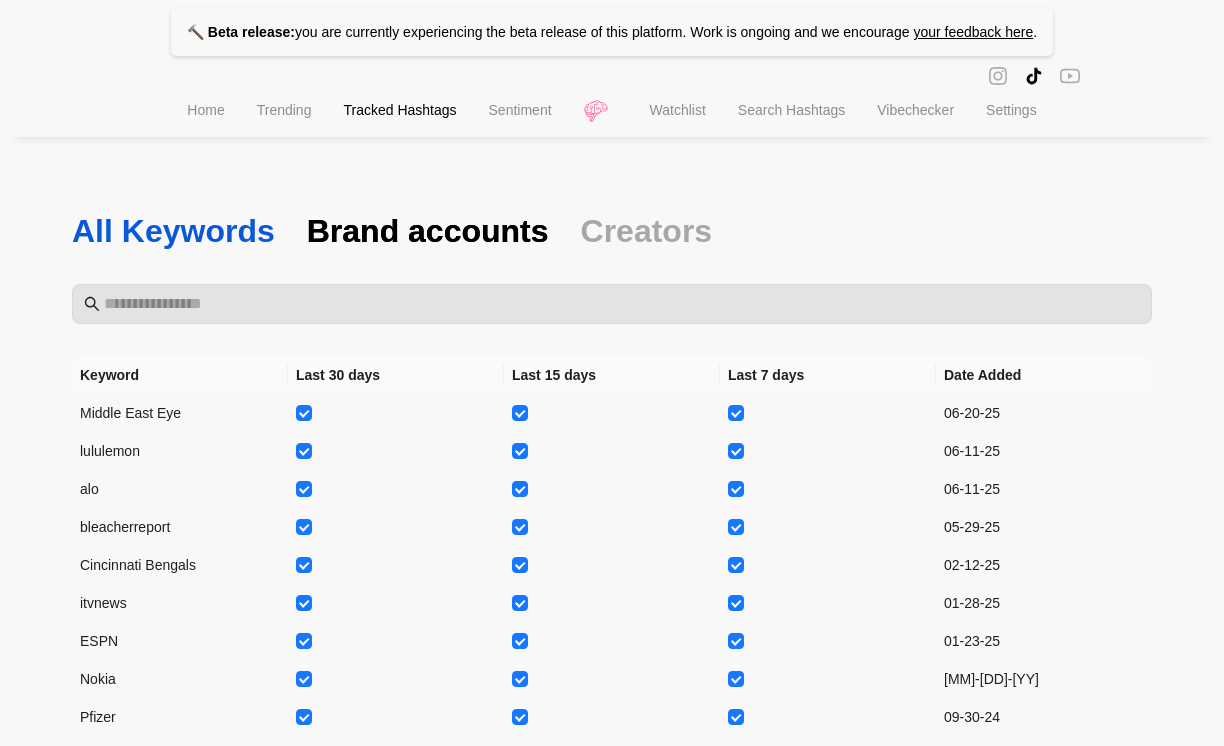 click on "All Keywords" at bounding box center (173, 231) 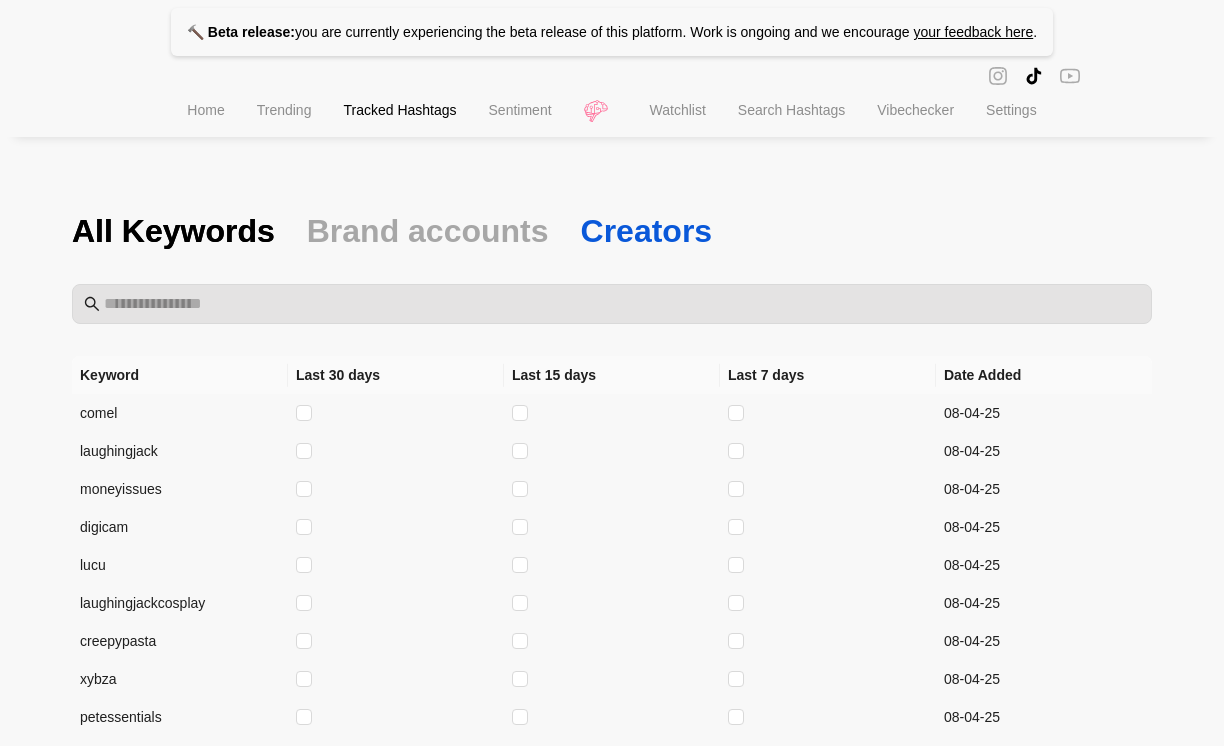 click on "Creators" at bounding box center (647, 231) 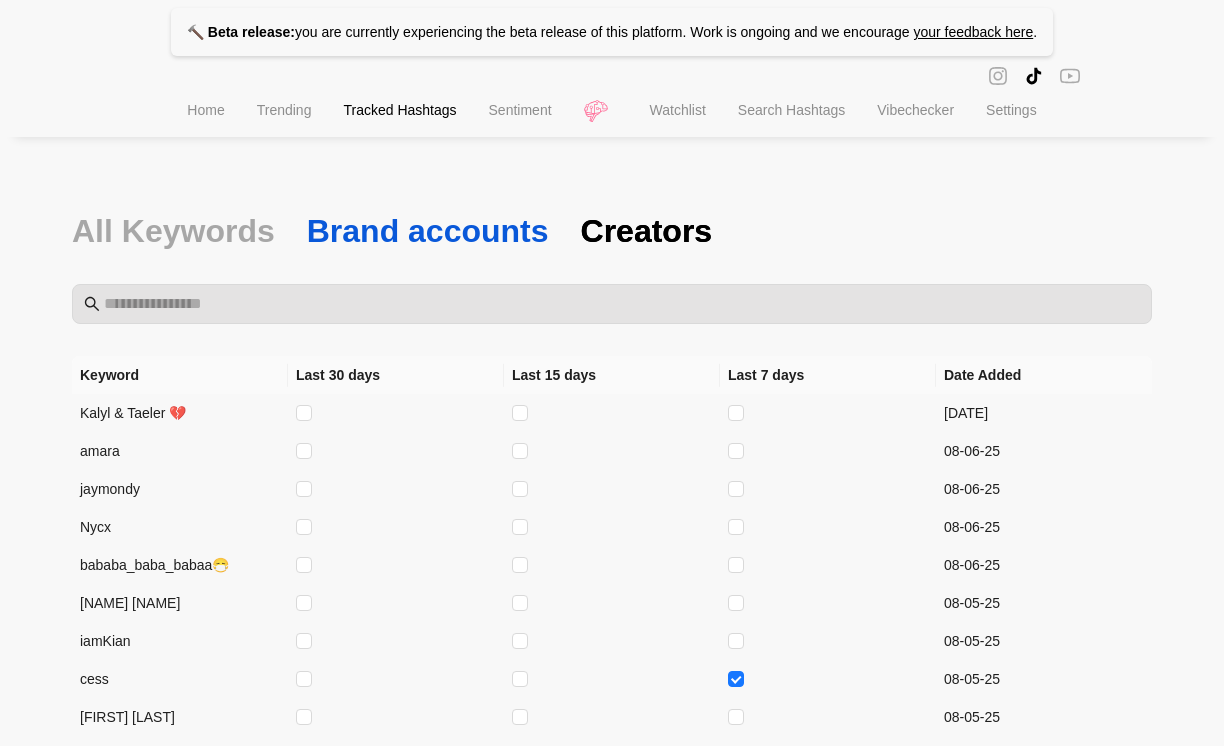click on "Brand accounts" at bounding box center [428, 231] 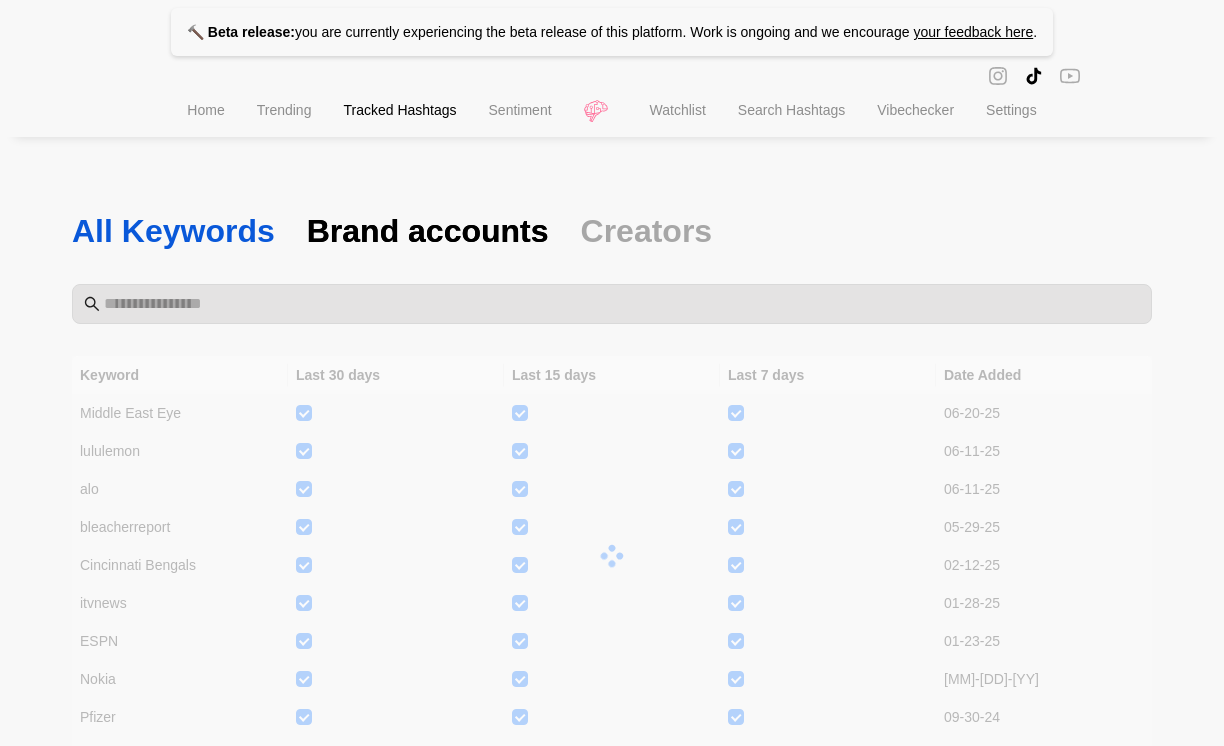 click on "All Keywords" at bounding box center (173, 231) 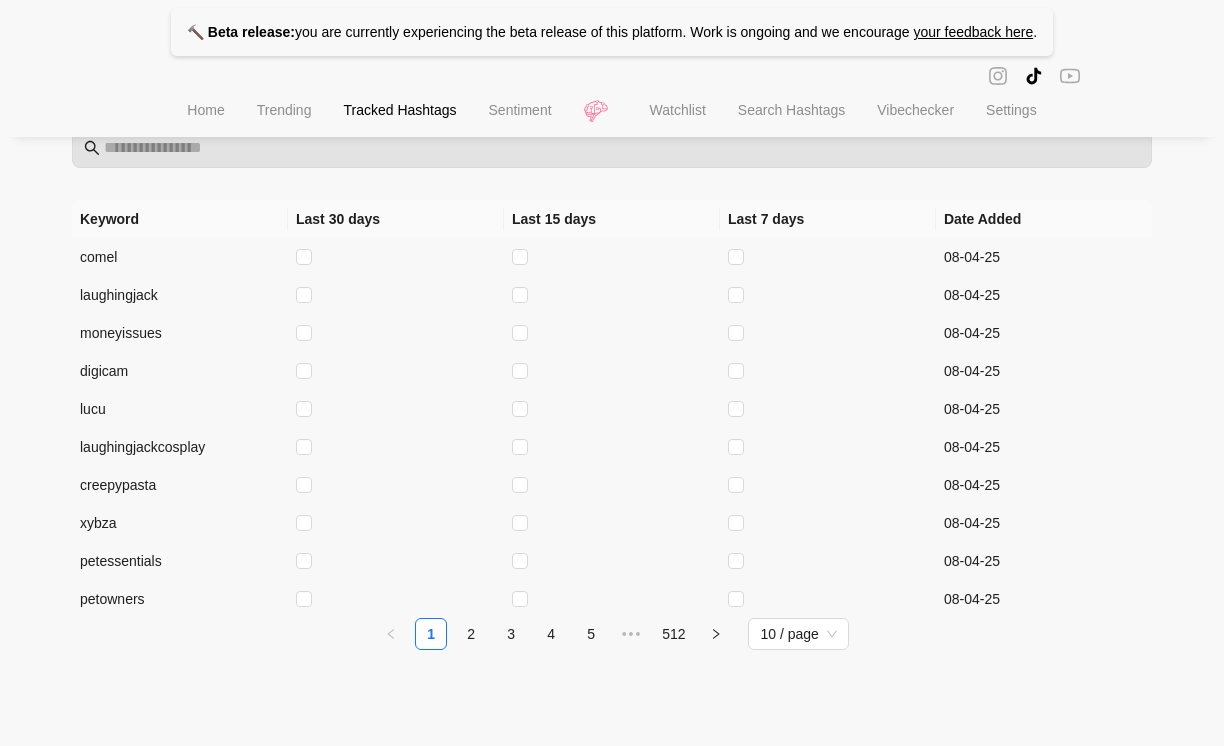 scroll, scrollTop: 0, scrollLeft: 0, axis: both 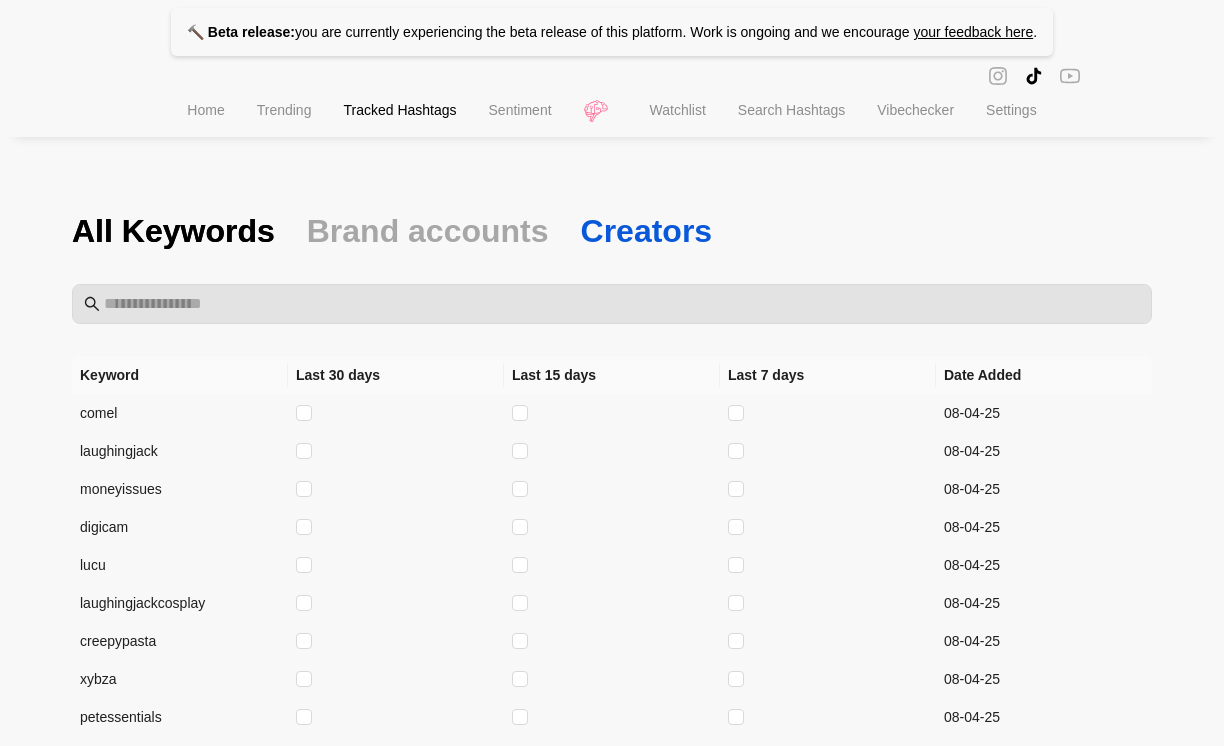 click on "Creators" at bounding box center [647, 231] 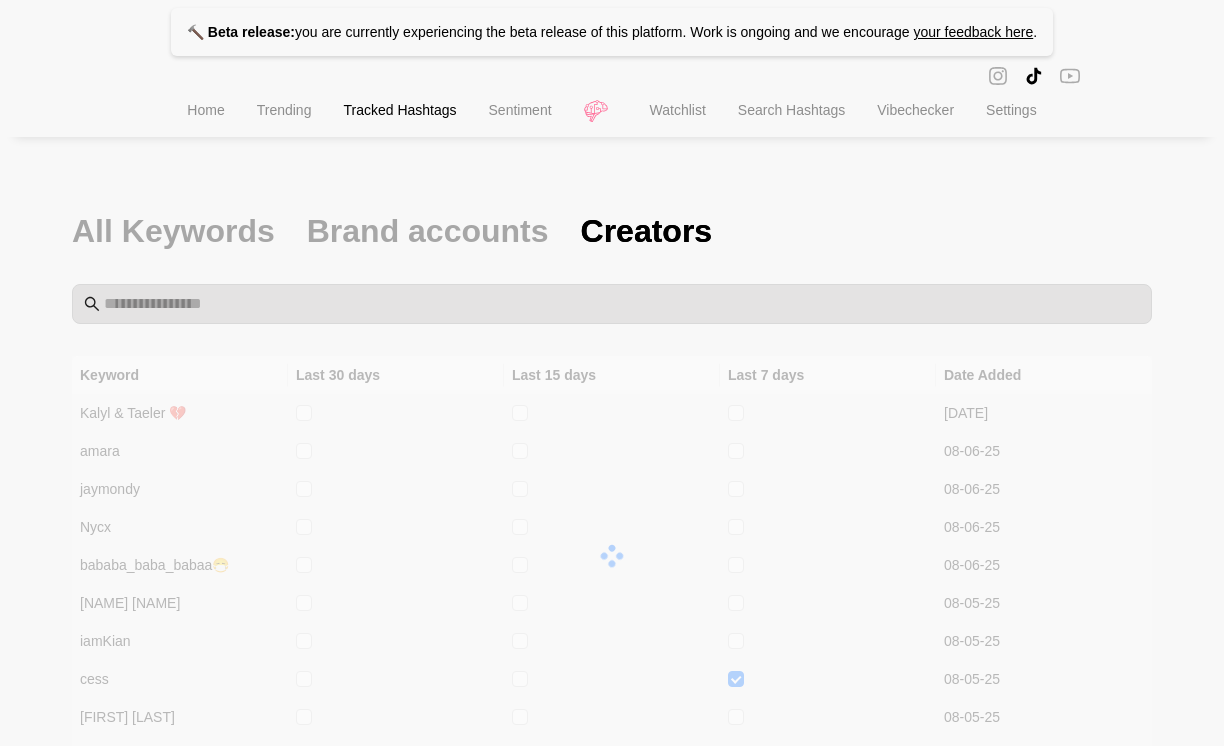 click on "Sentiment" at bounding box center (520, 110) 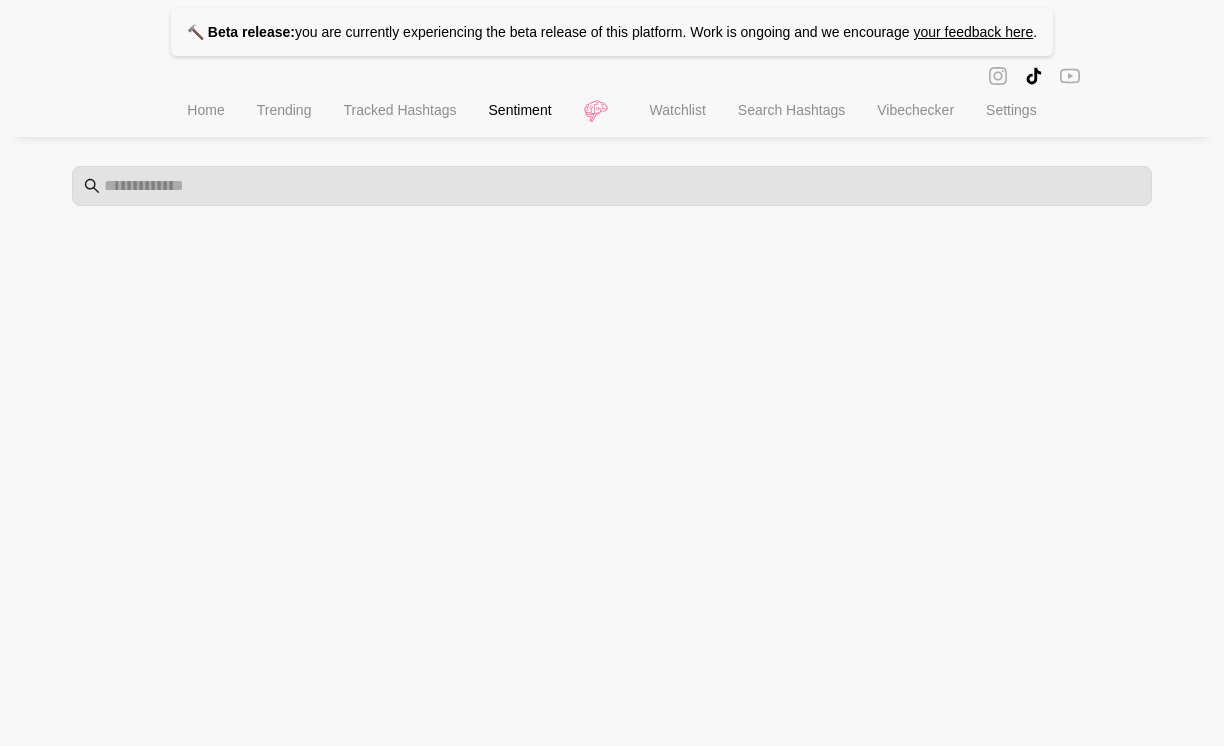 click on "Watchlist" at bounding box center [678, 110] 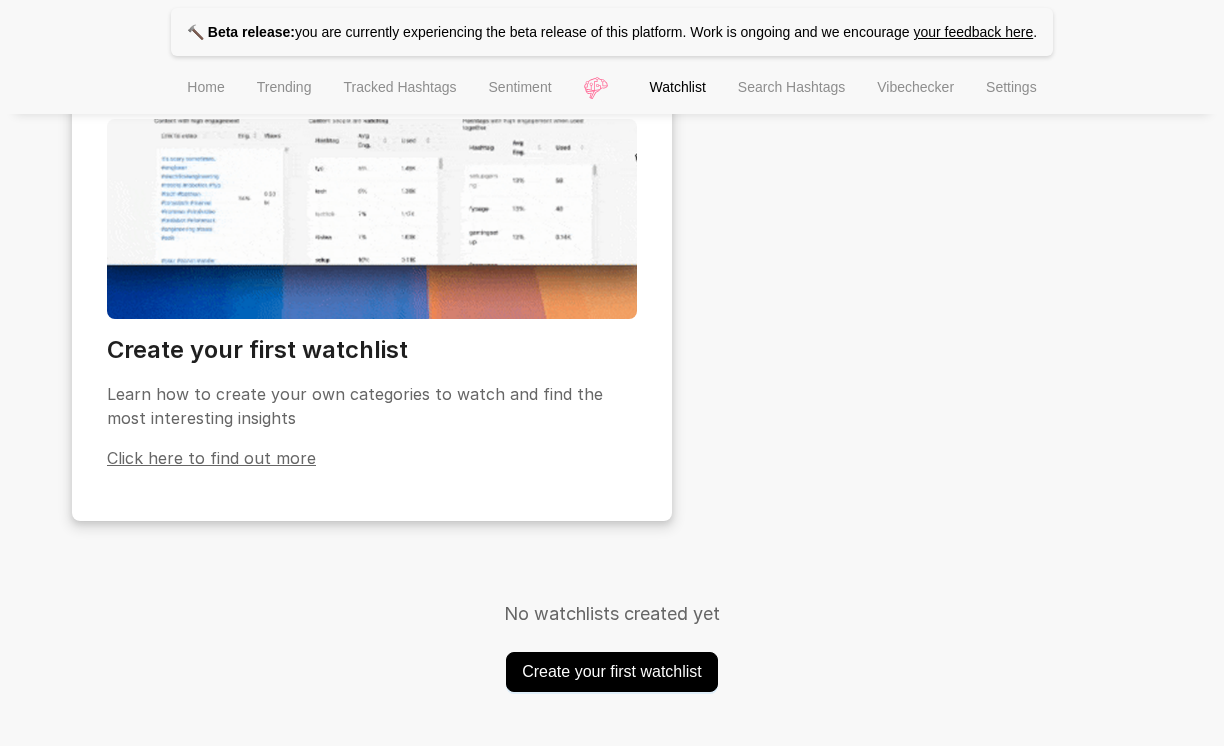 scroll, scrollTop: 0, scrollLeft: 0, axis: both 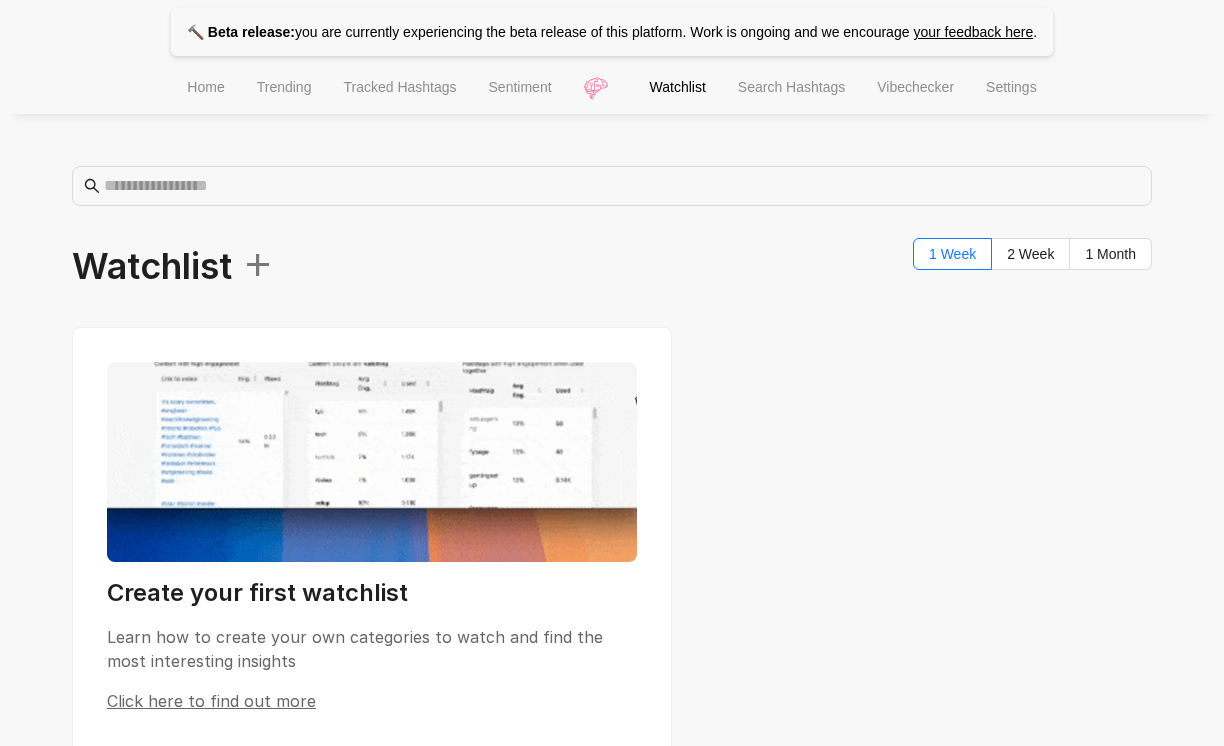 click on "Search Hashtags" at bounding box center (791, 87) 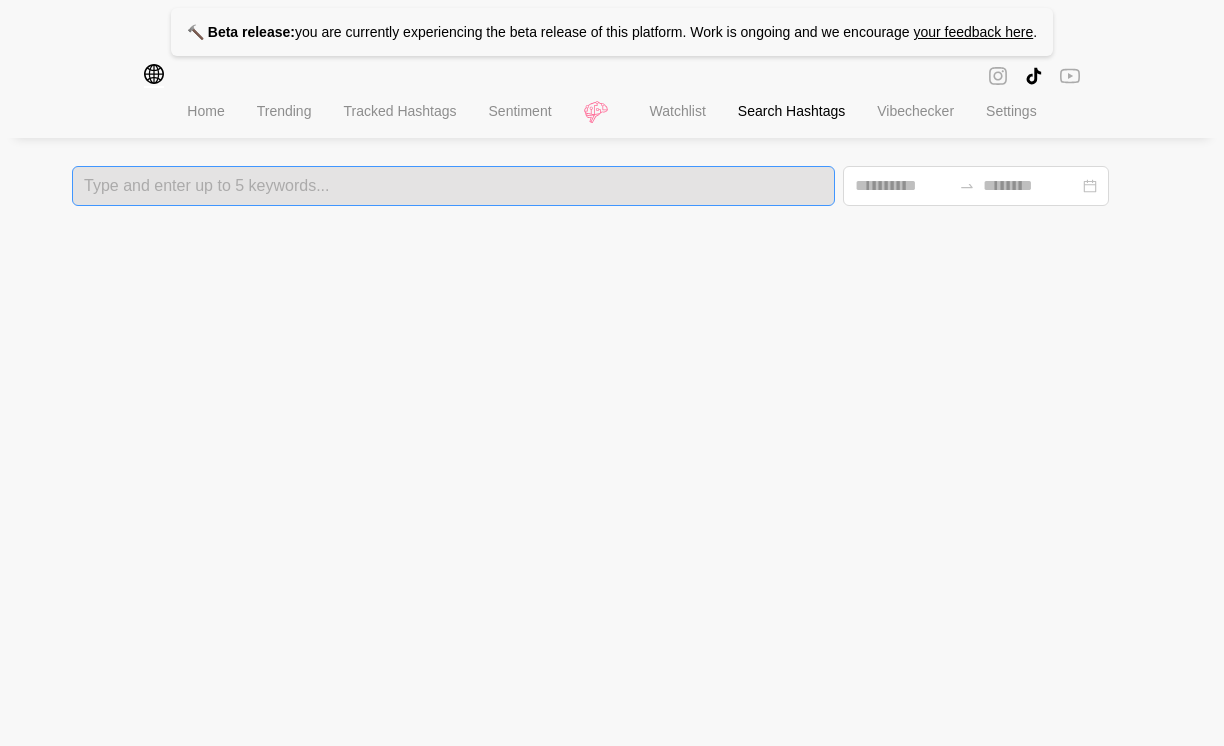 click at bounding box center (453, 186) 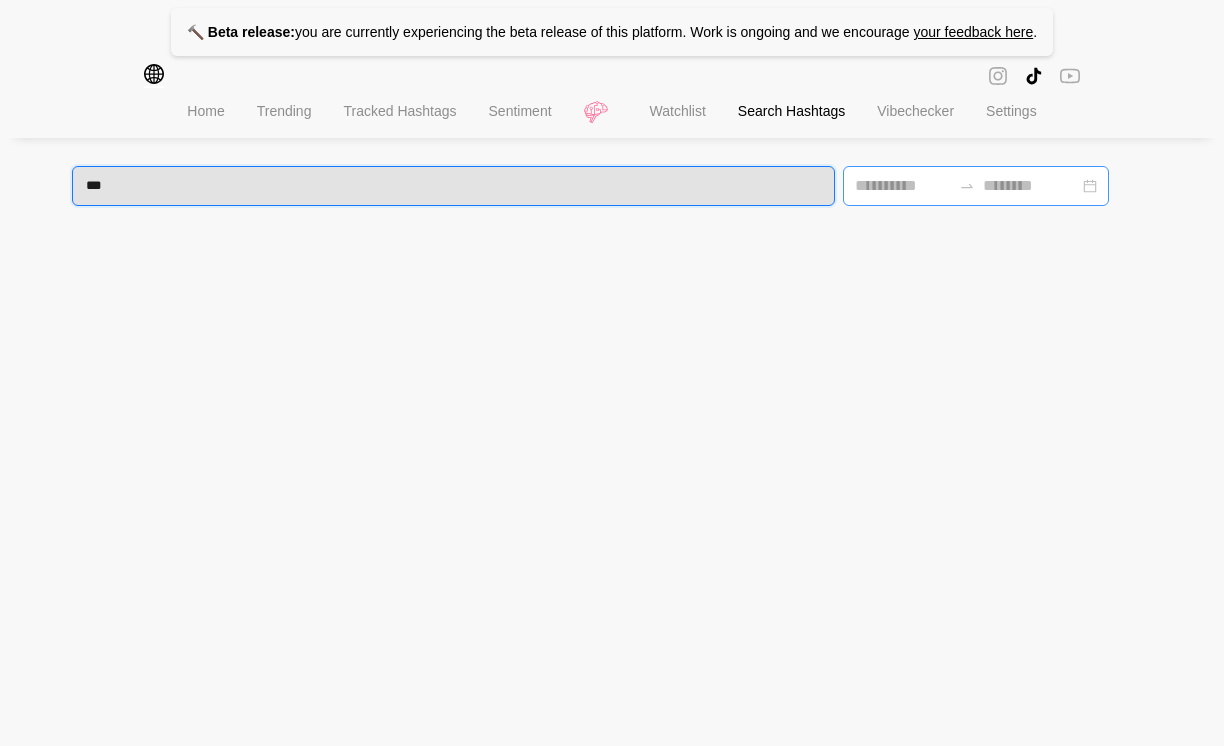 type on "***" 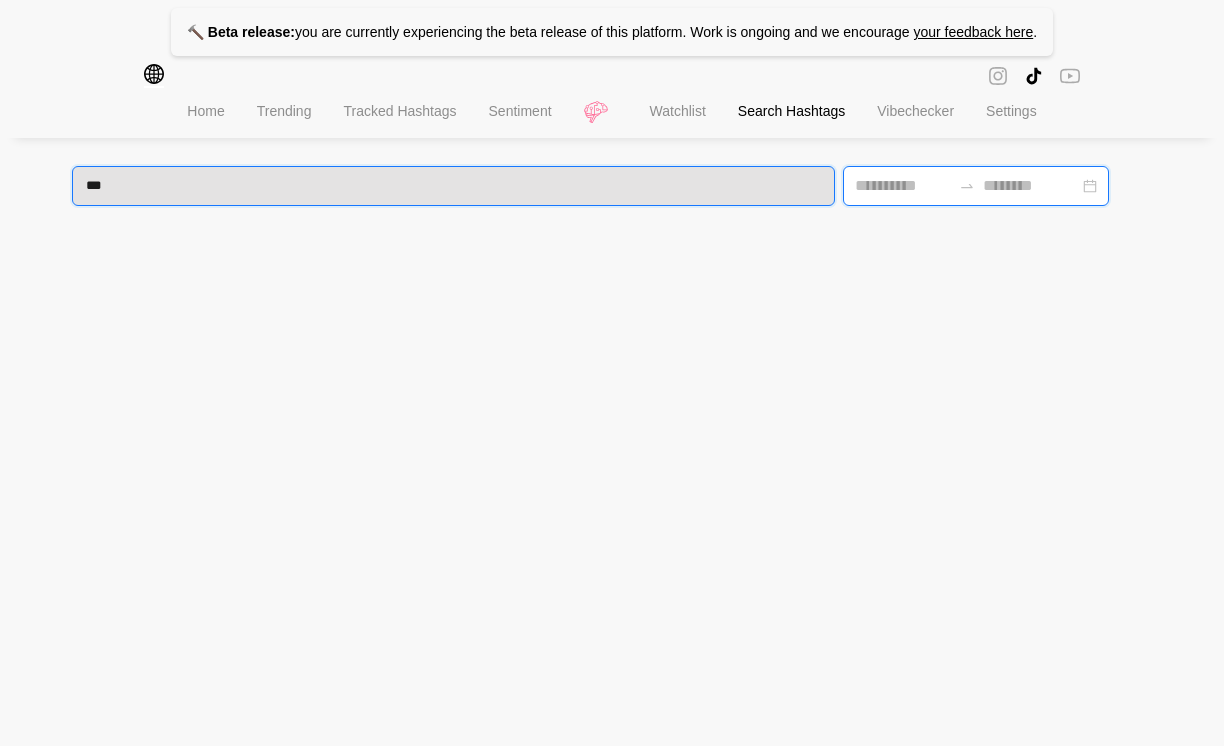 type 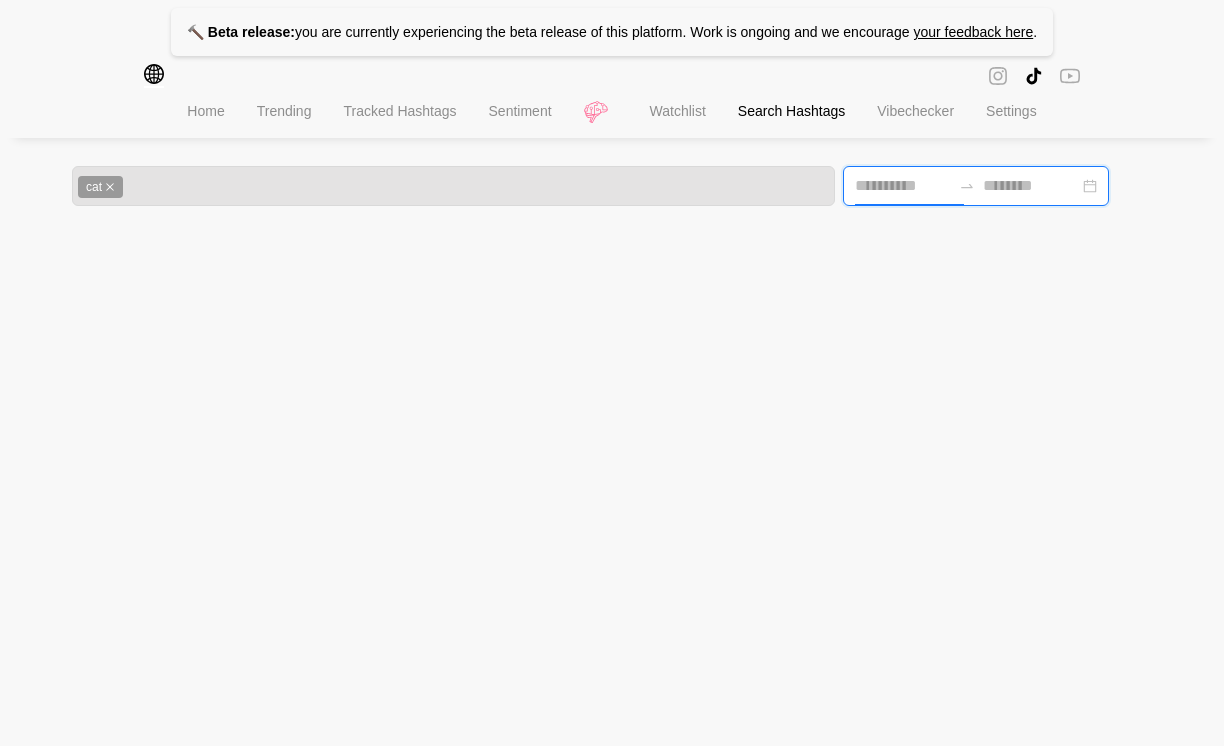 click at bounding box center (903, 186) 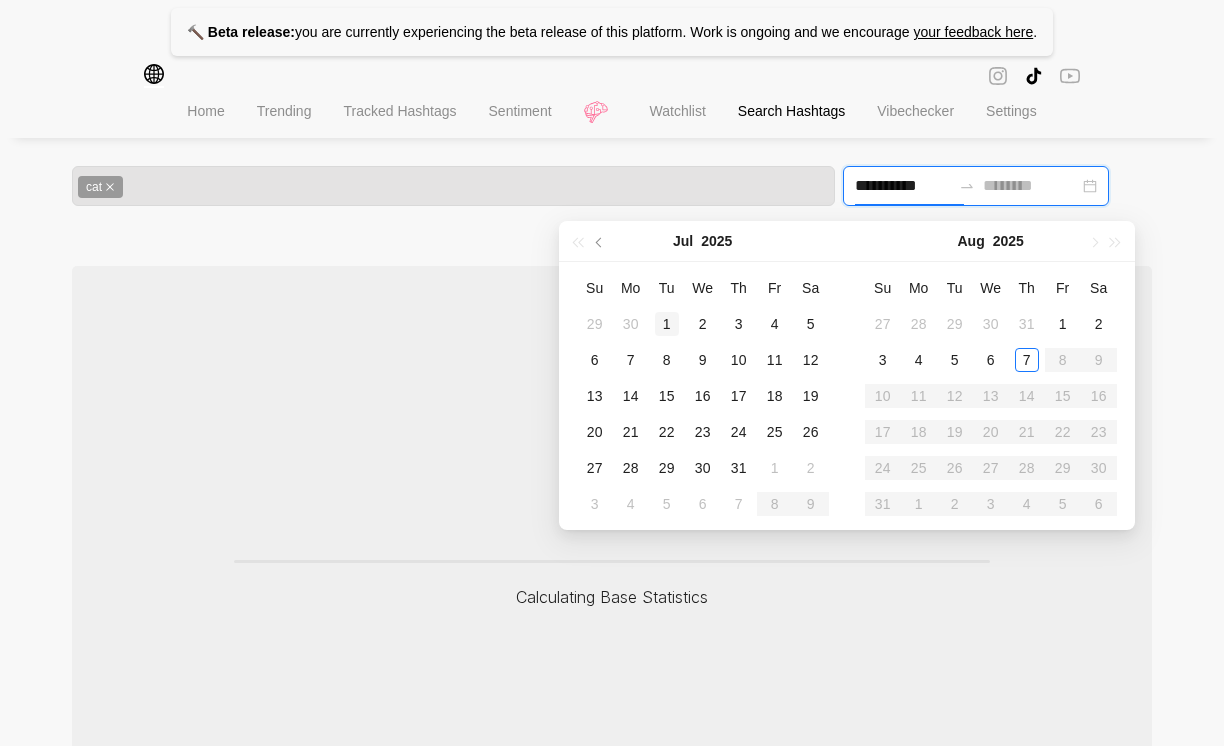 type on "**********" 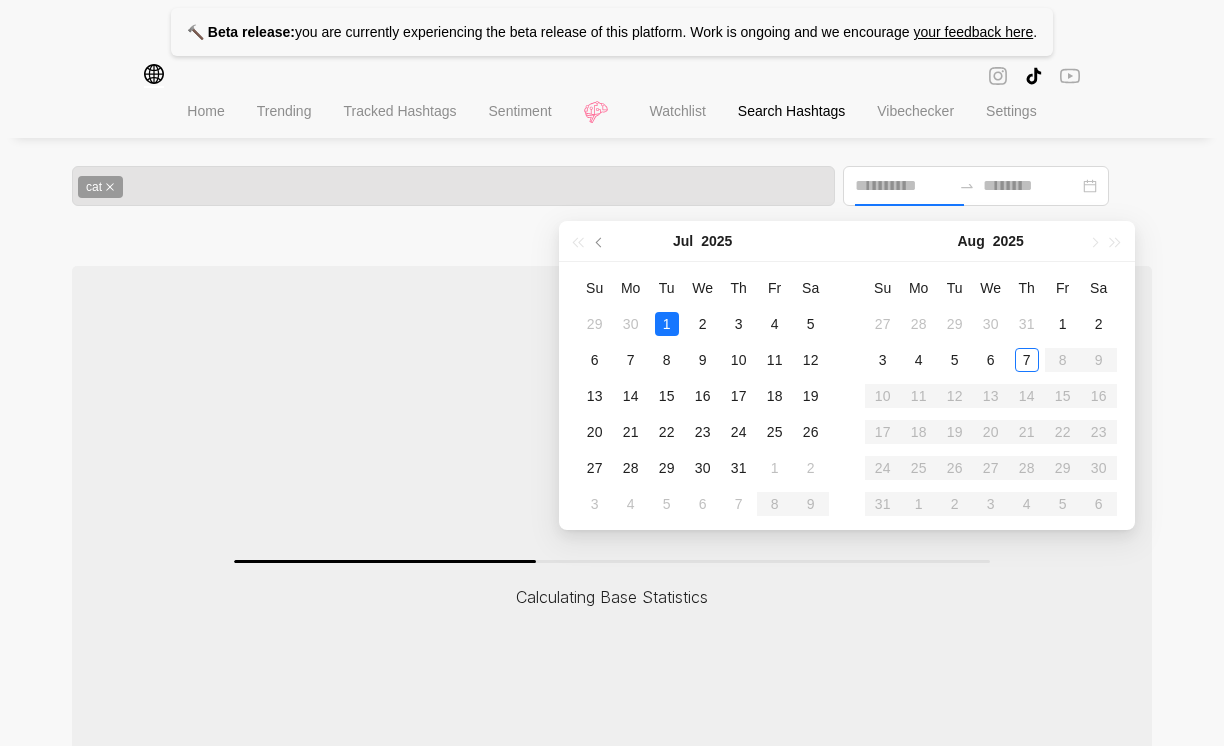 click on "1" at bounding box center (667, 324) 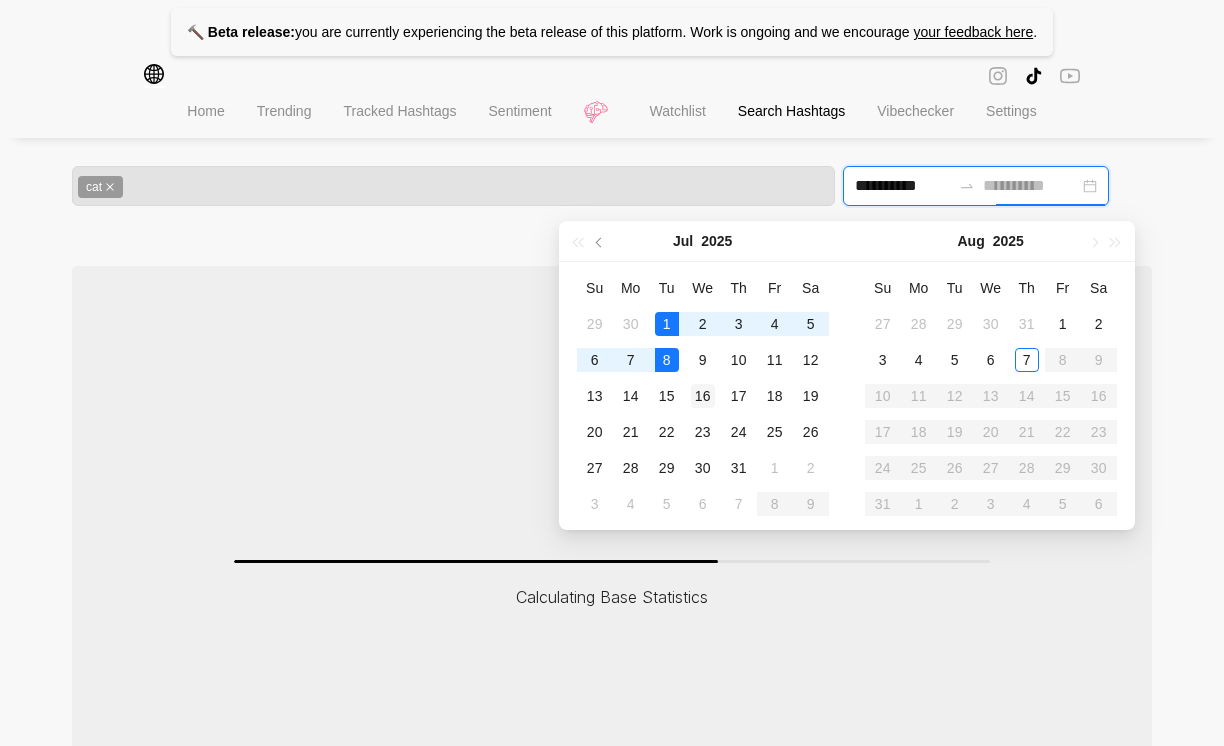 type on "**********" 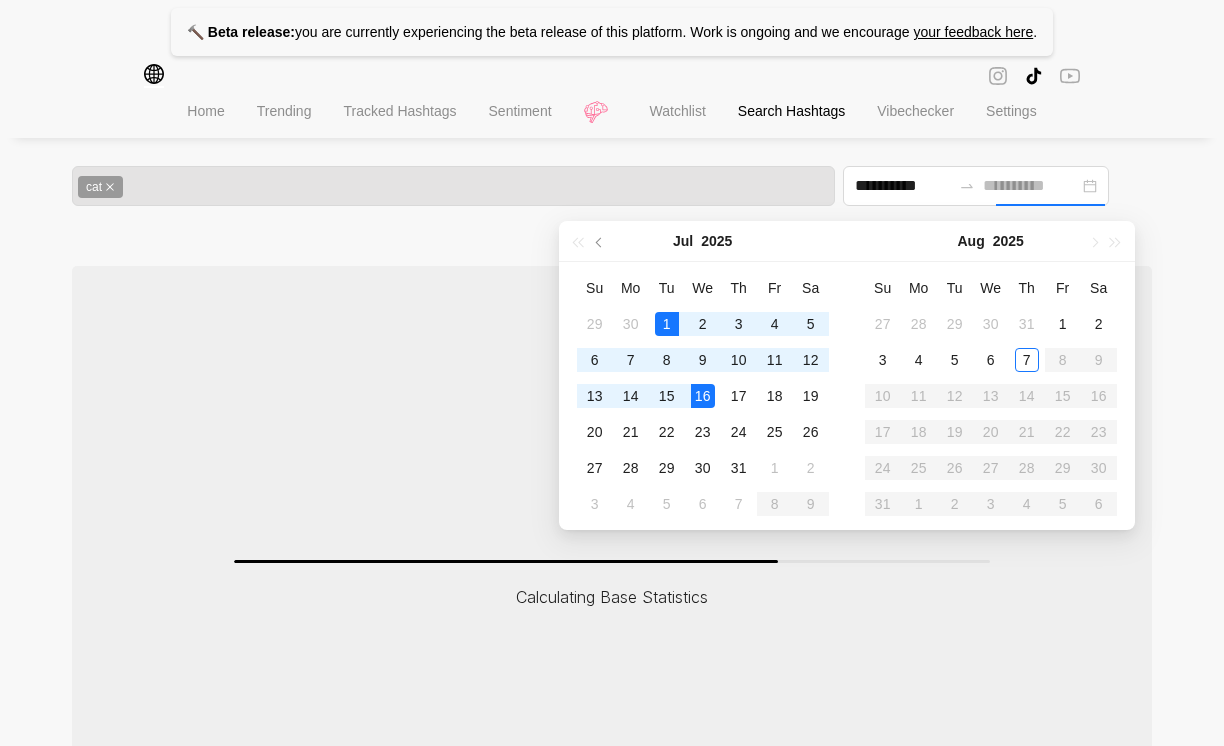 click on "16" at bounding box center (703, 396) 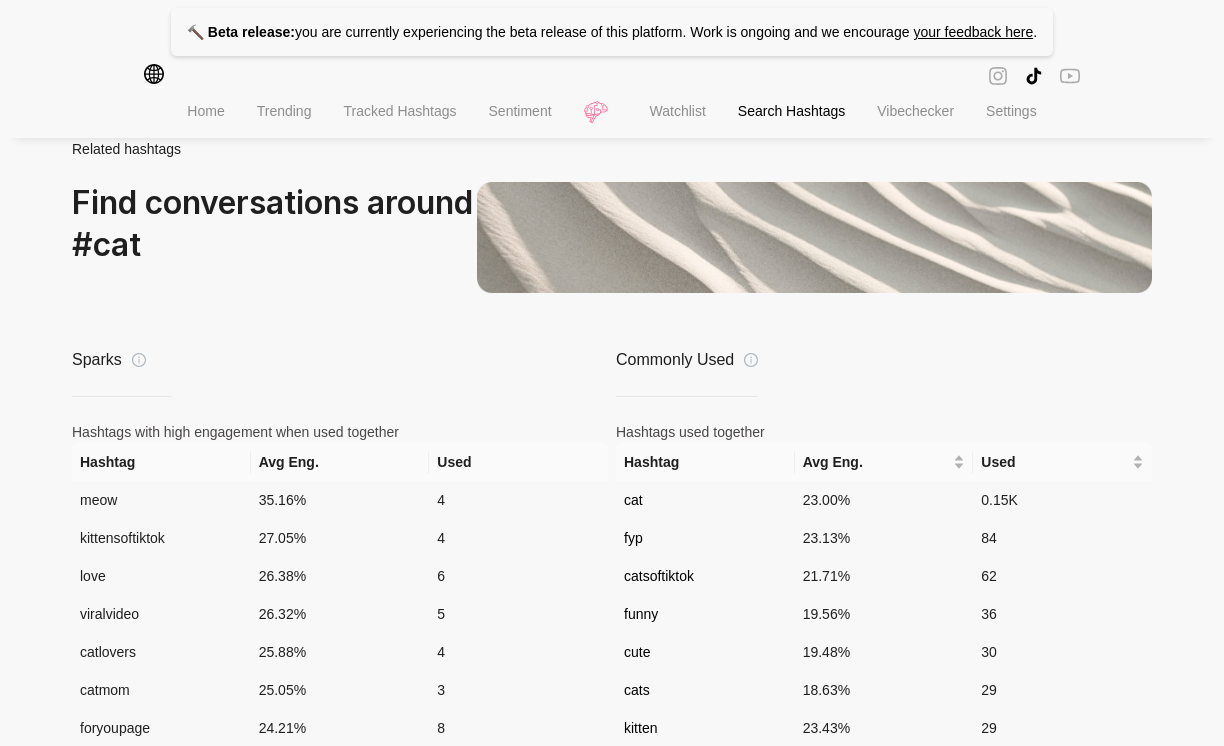 scroll, scrollTop: 1360, scrollLeft: 0, axis: vertical 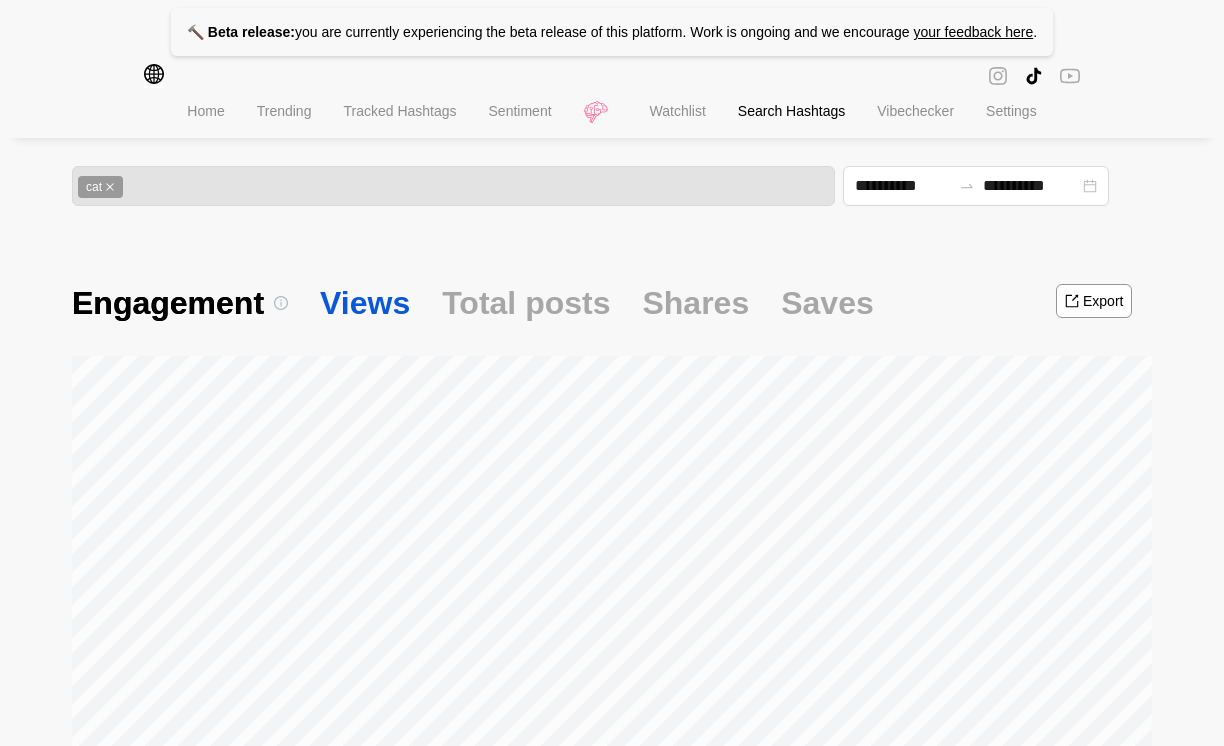 click on "Views" at bounding box center (365, 303) 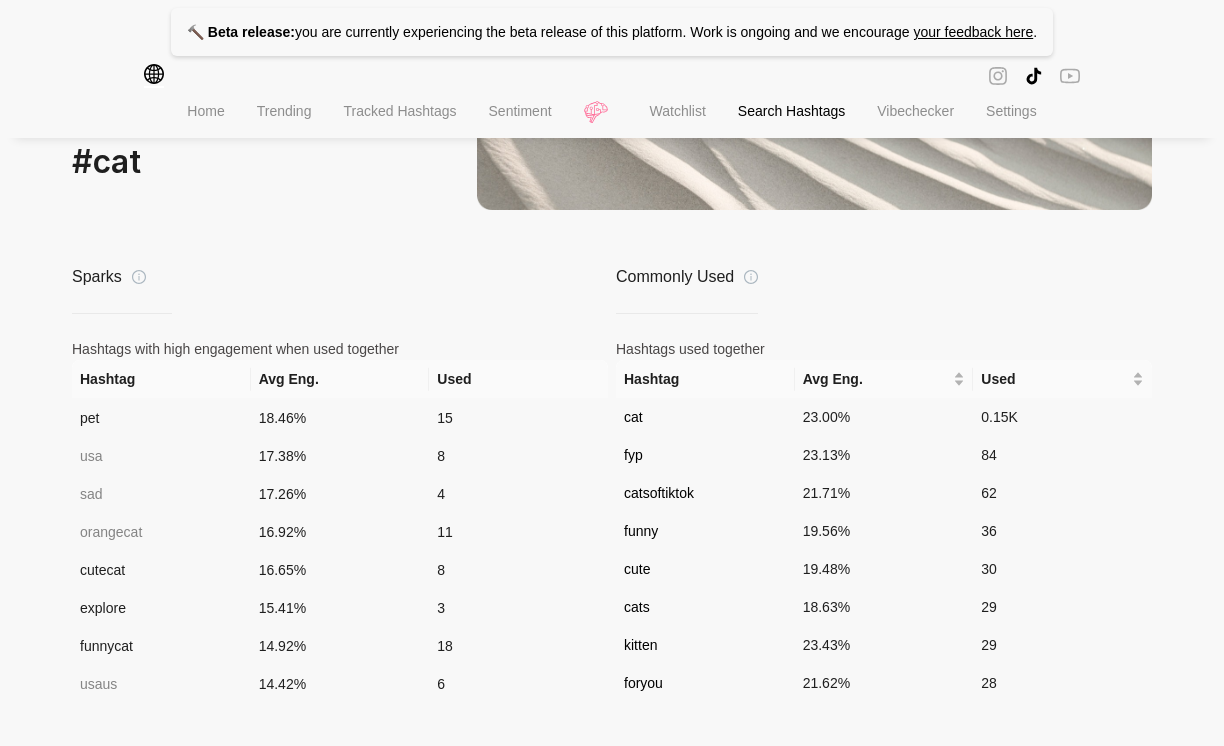 scroll, scrollTop: 686, scrollLeft: 0, axis: vertical 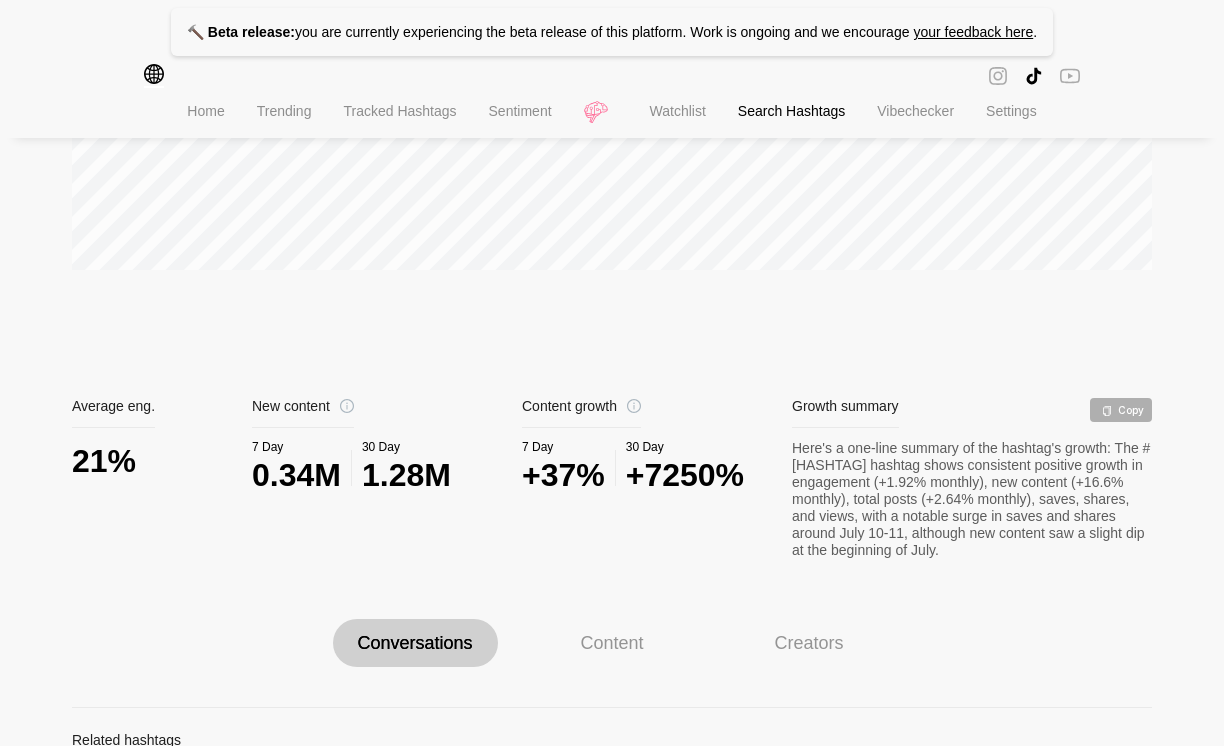 click on "Content" at bounding box center [612, 643] 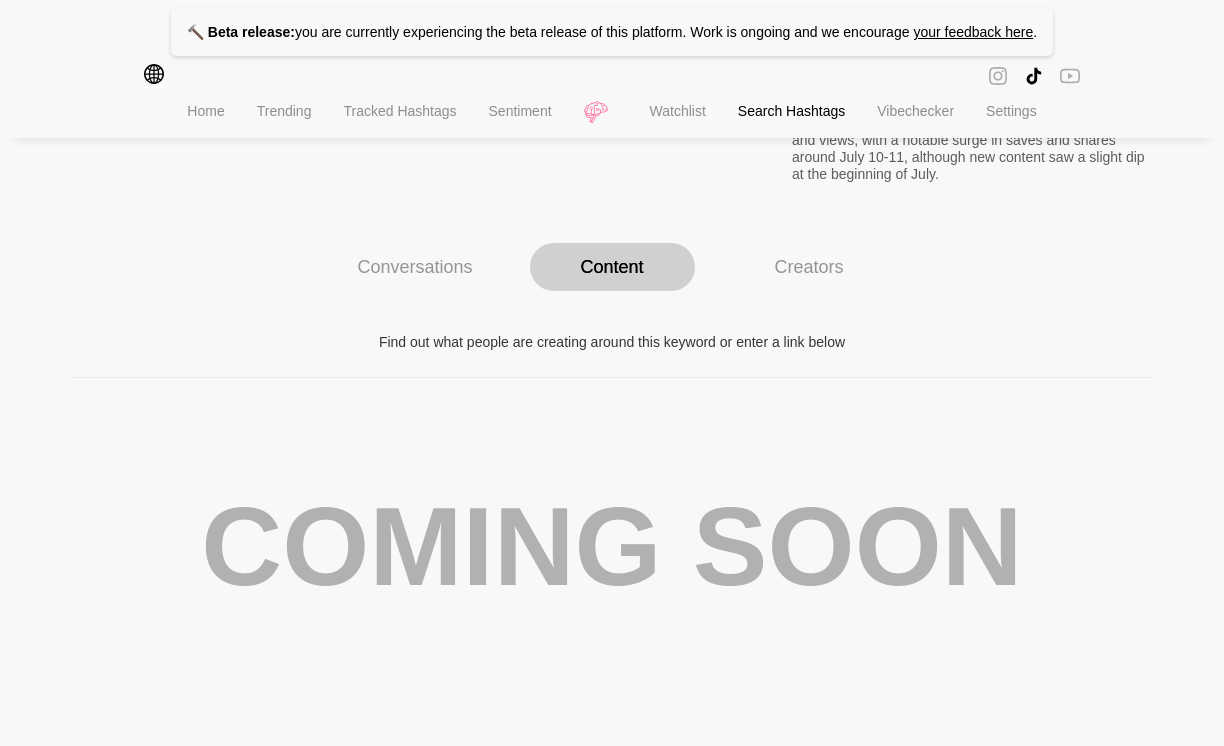 scroll, scrollTop: 1069, scrollLeft: 0, axis: vertical 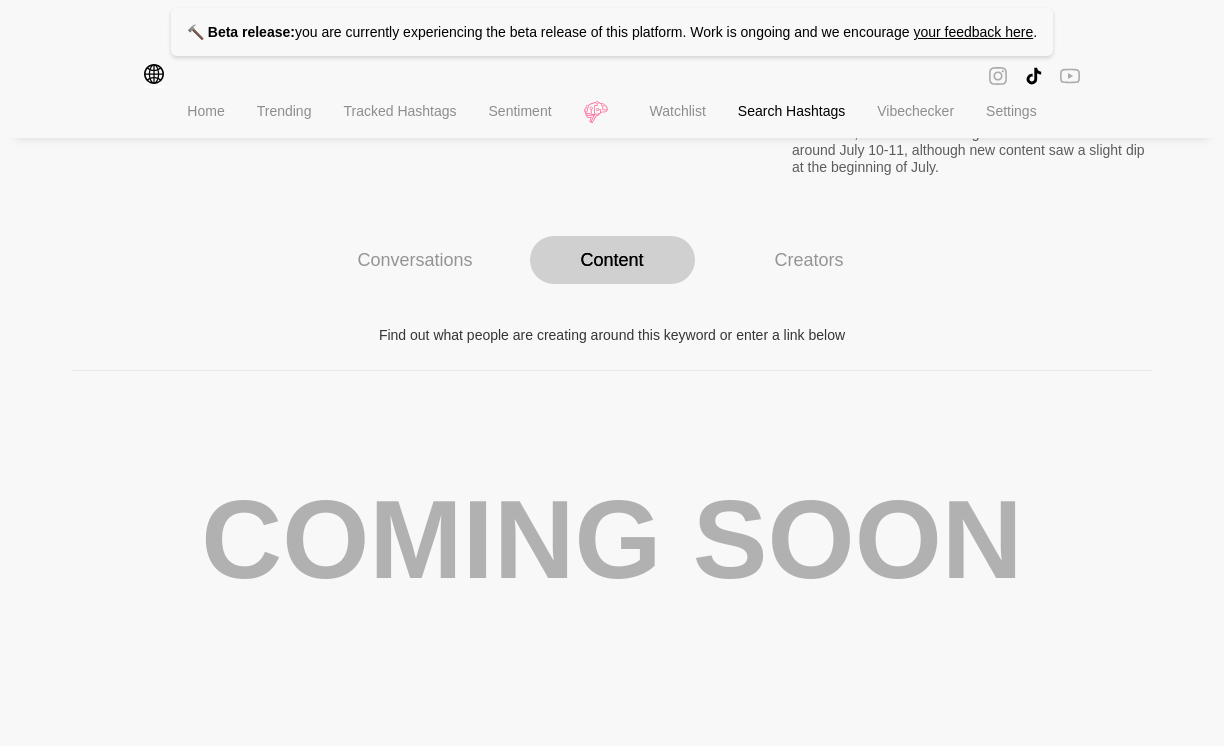 click on "Creators" at bounding box center [809, 260] 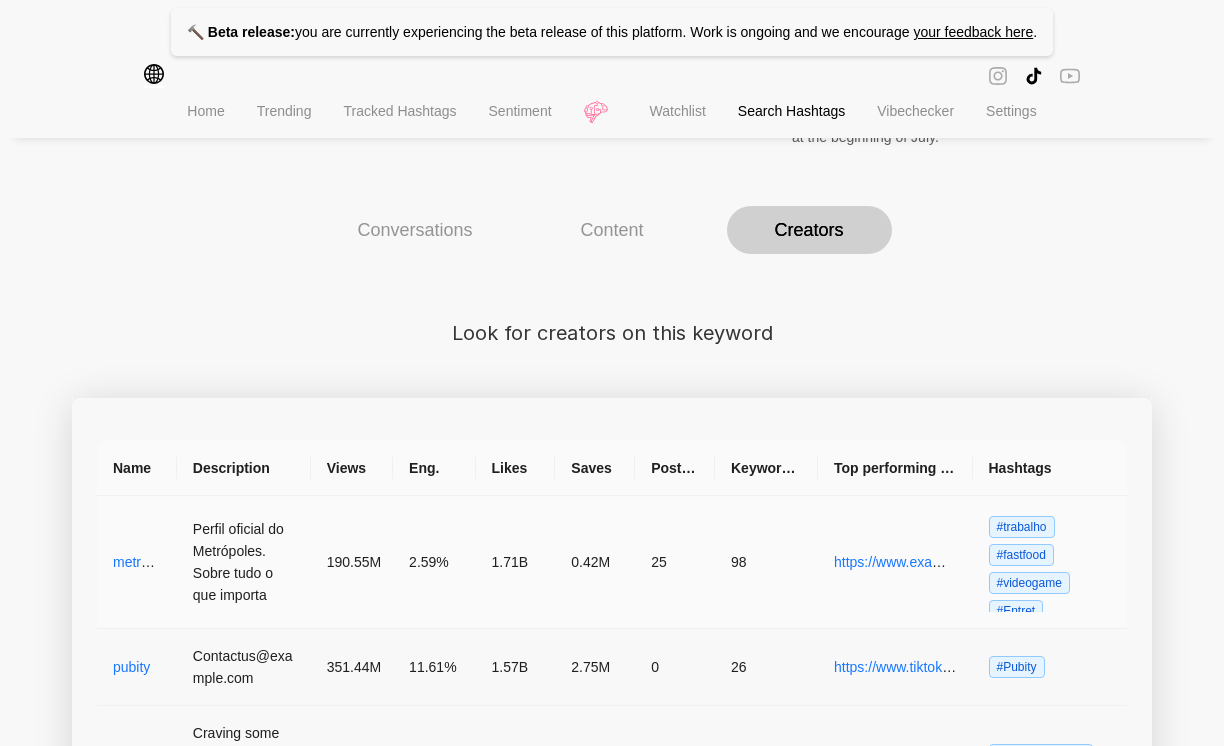 scroll, scrollTop: 1102, scrollLeft: 0, axis: vertical 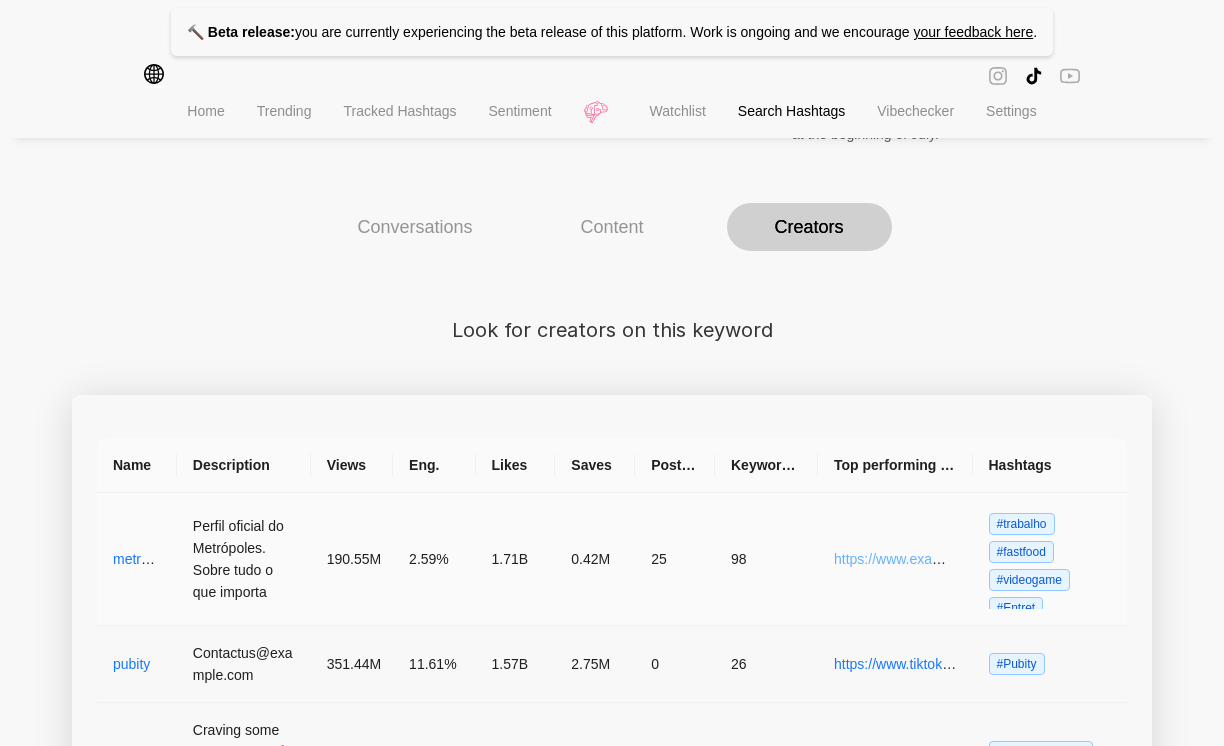 click on "https://www.example.com/@metropolesoficial/video/7487953251724283191" at bounding box center [1069, 559] 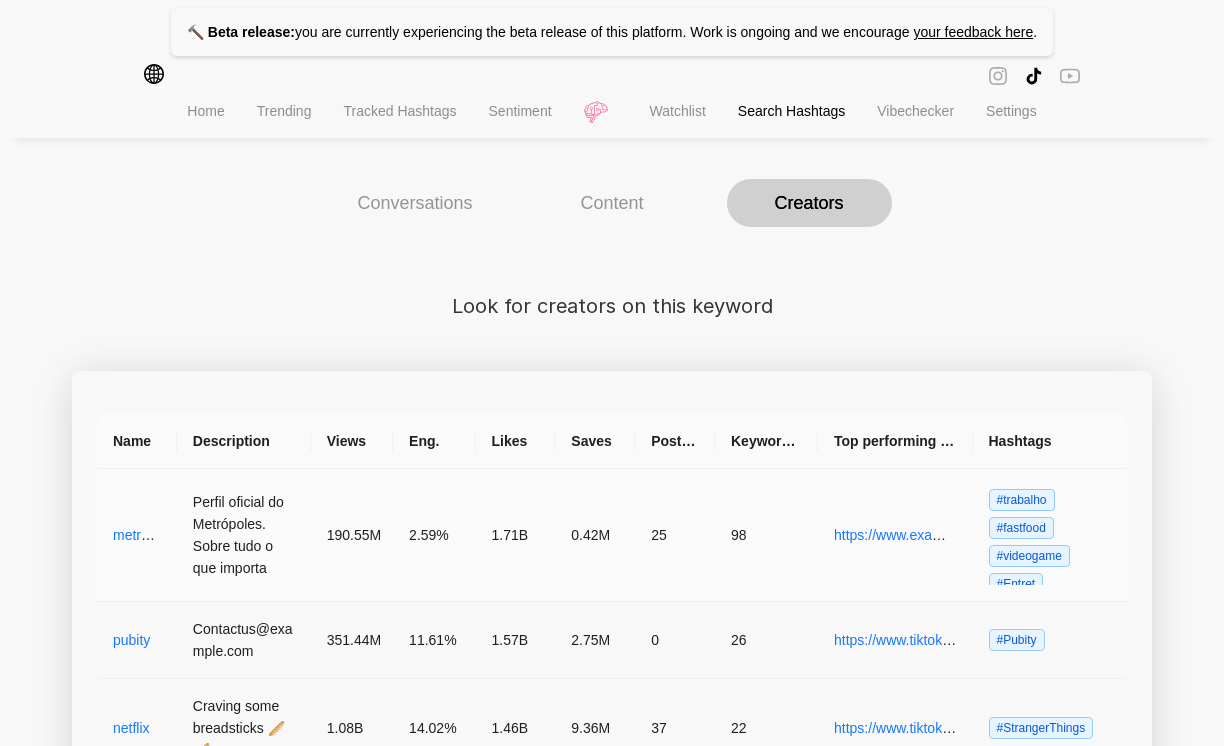 scroll, scrollTop: 1128, scrollLeft: 0, axis: vertical 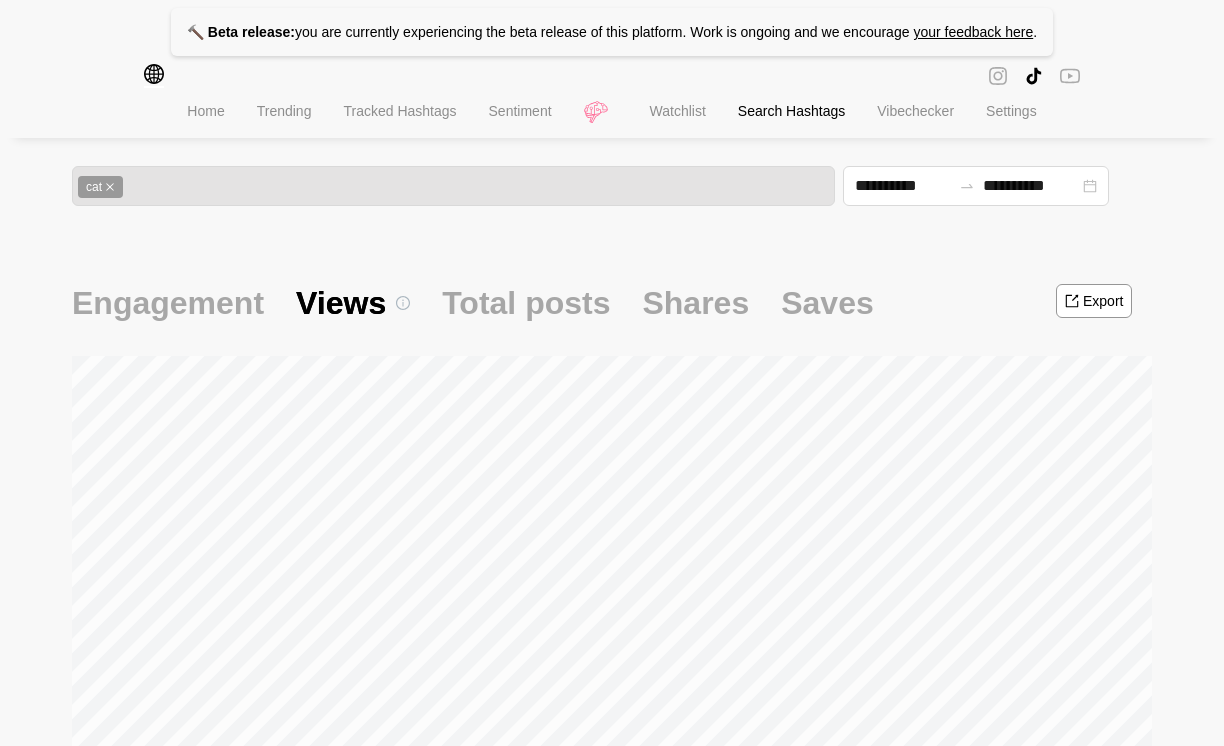 click on "Total posts" at bounding box center (526, 303) 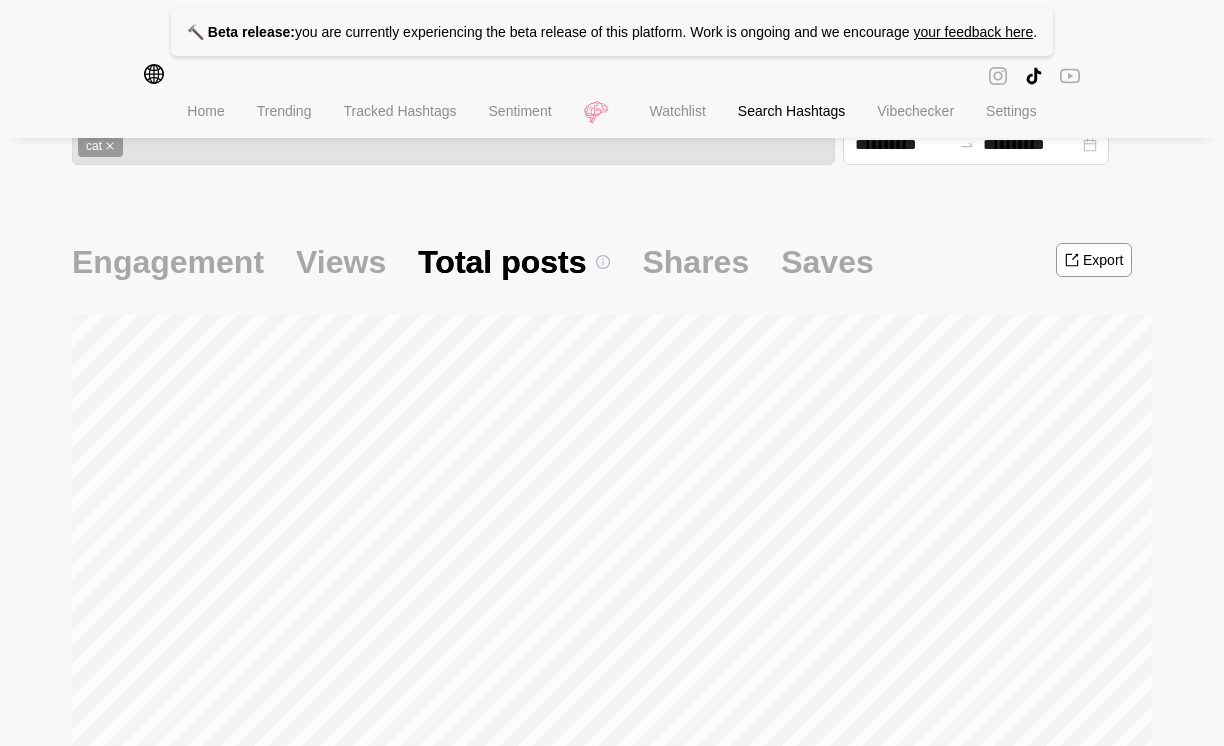 scroll, scrollTop: 0, scrollLeft: 0, axis: both 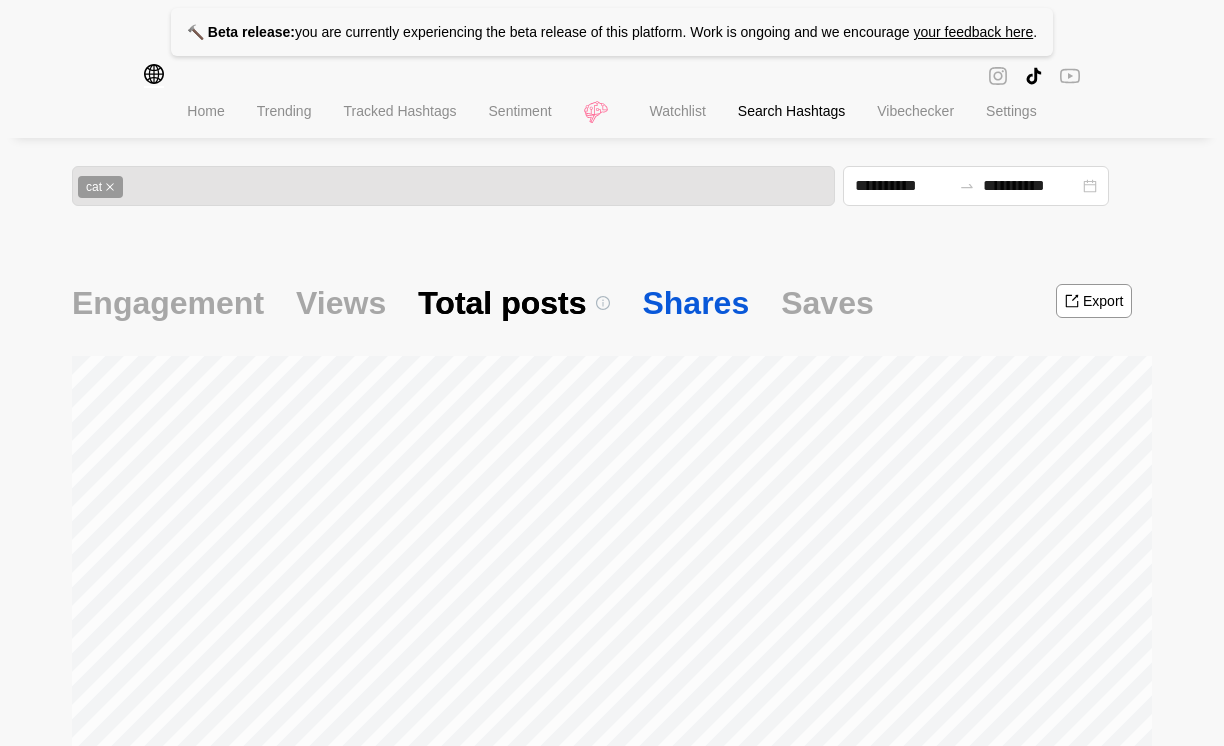 click on "Shares" at bounding box center (695, 303) 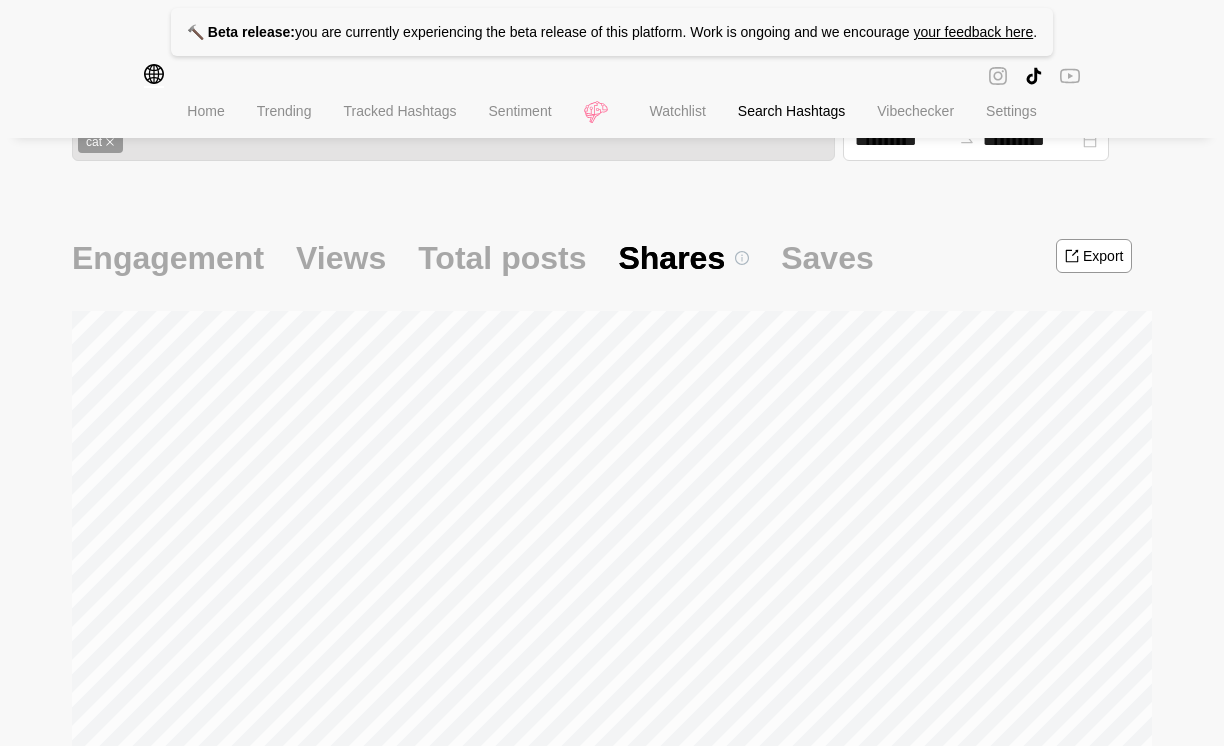 scroll, scrollTop: 0, scrollLeft: 0, axis: both 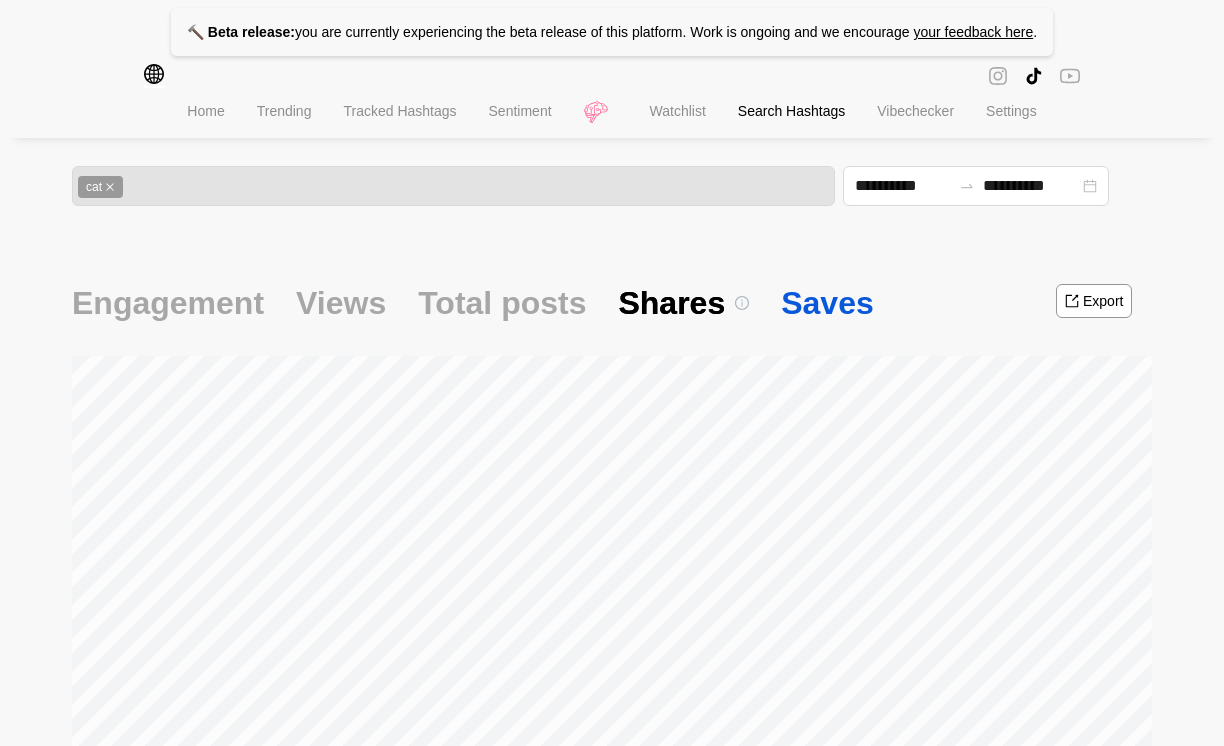 click on "Saves" at bounding box center (827, 303) 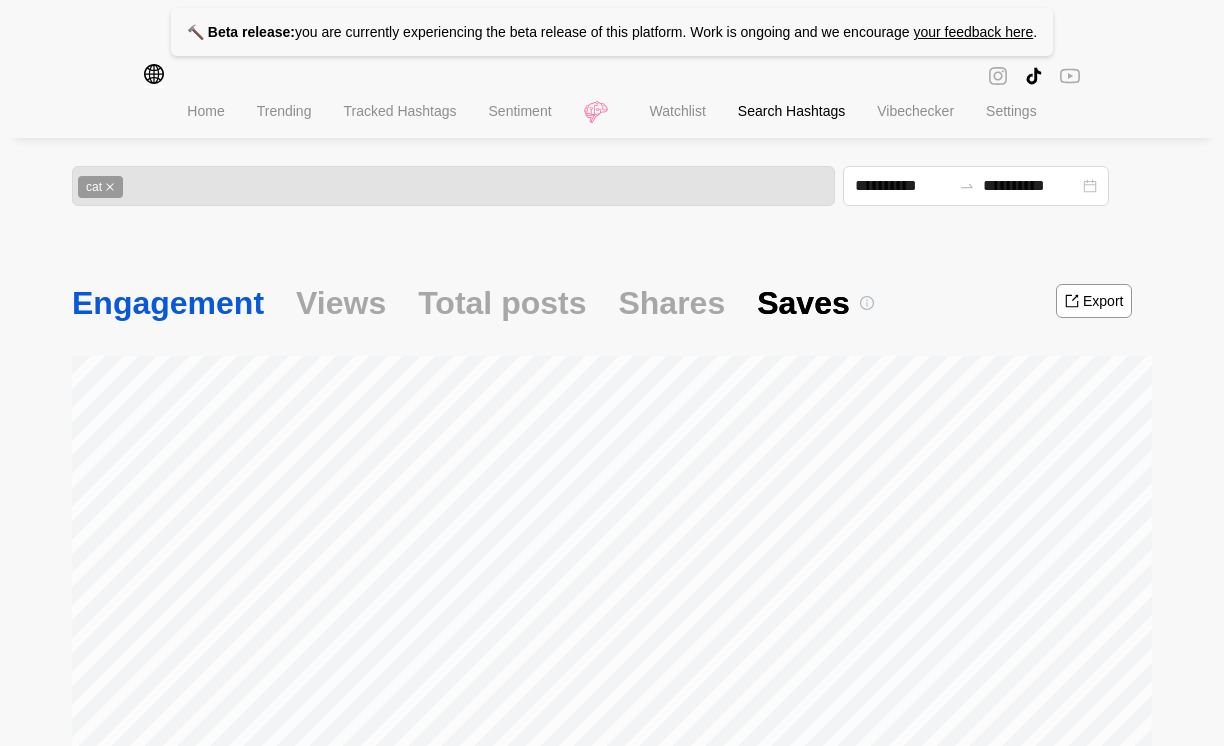 click on "Engagement" at bounding box center (168, 303) 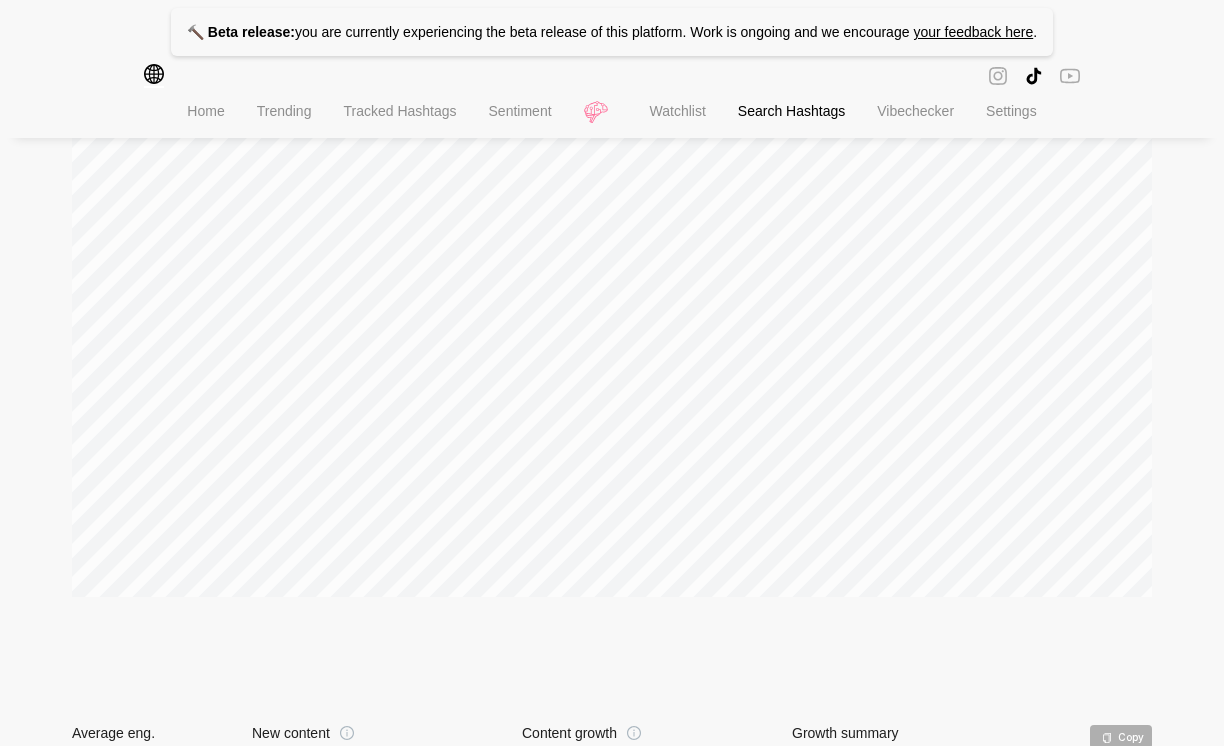 scroll, scrollTop: 813, scrollLeft: 0, axis: vertical 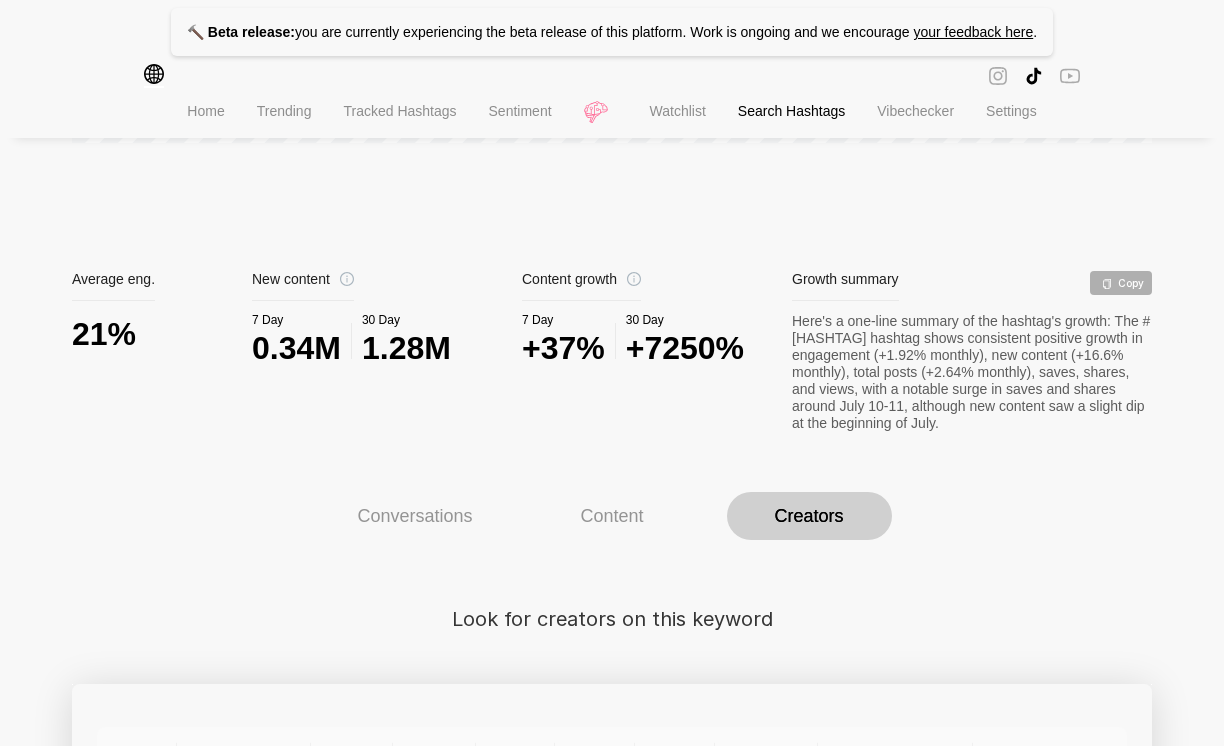 click on "Conversations" at bounding box center (415, 516) 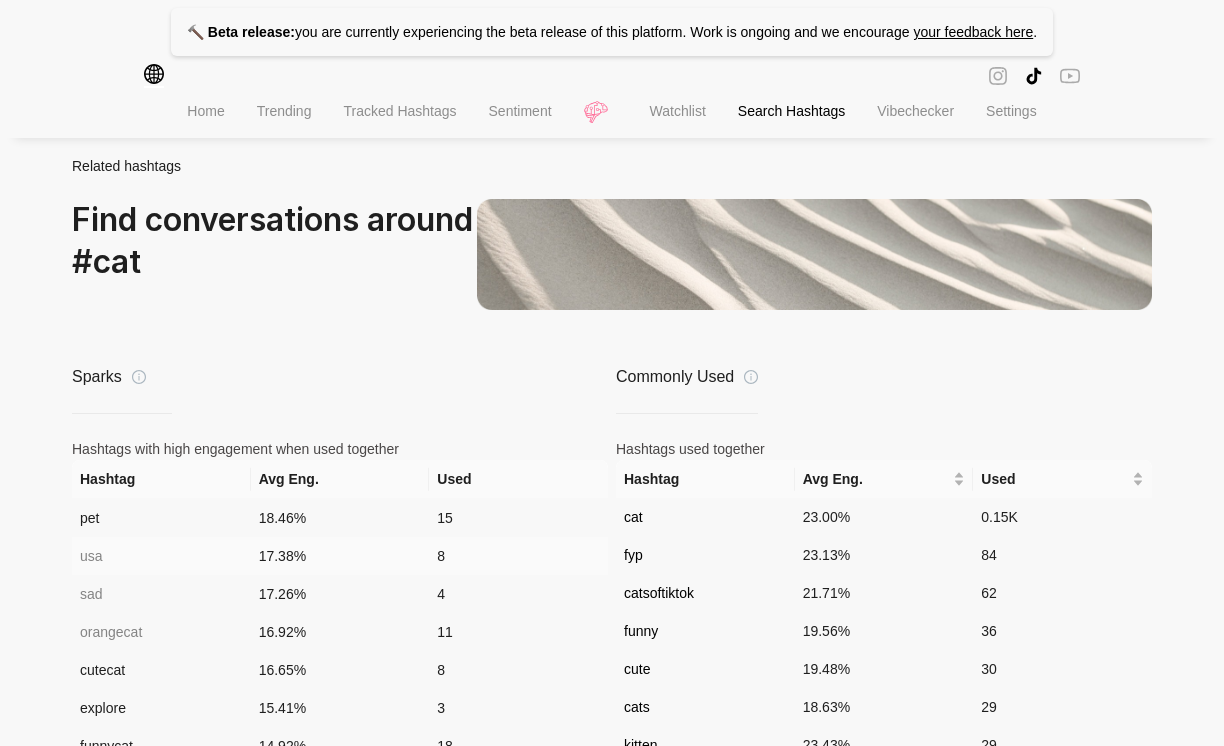 scroll, scrollTop: 1293, scrollLeft: 0, axis: vertical 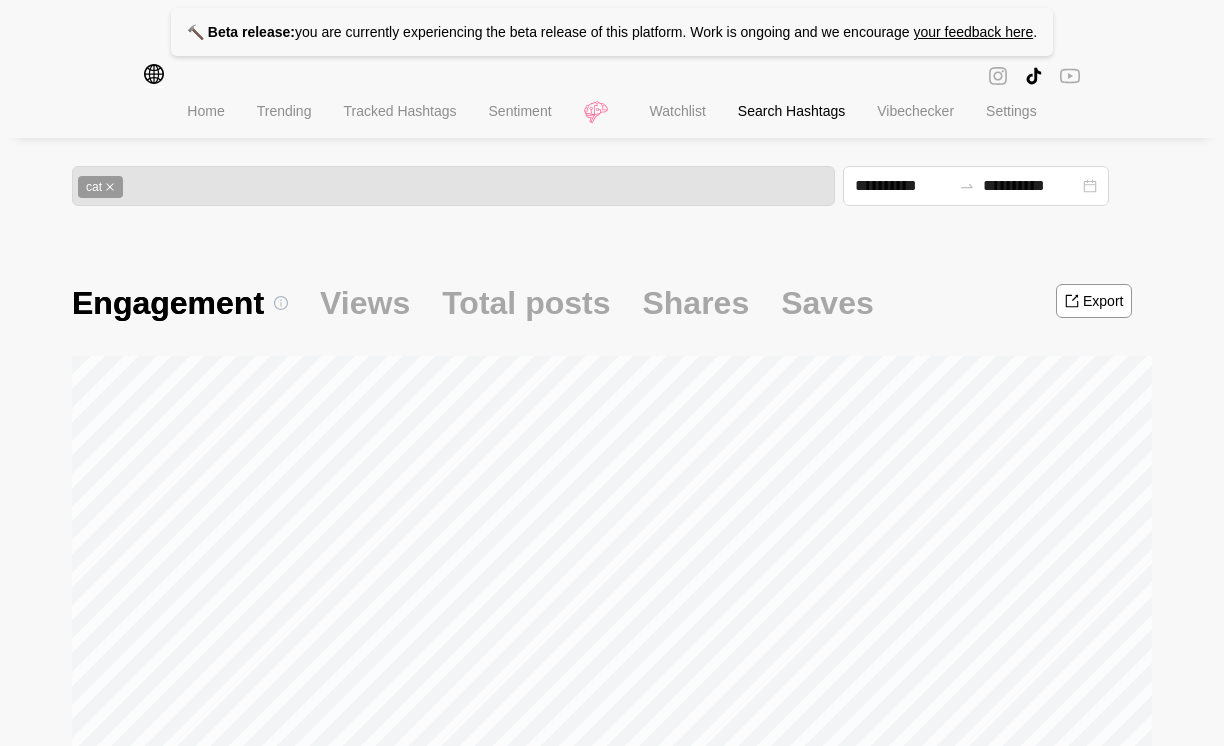 click on "Vibechecker" at bounding box center (915, 111) 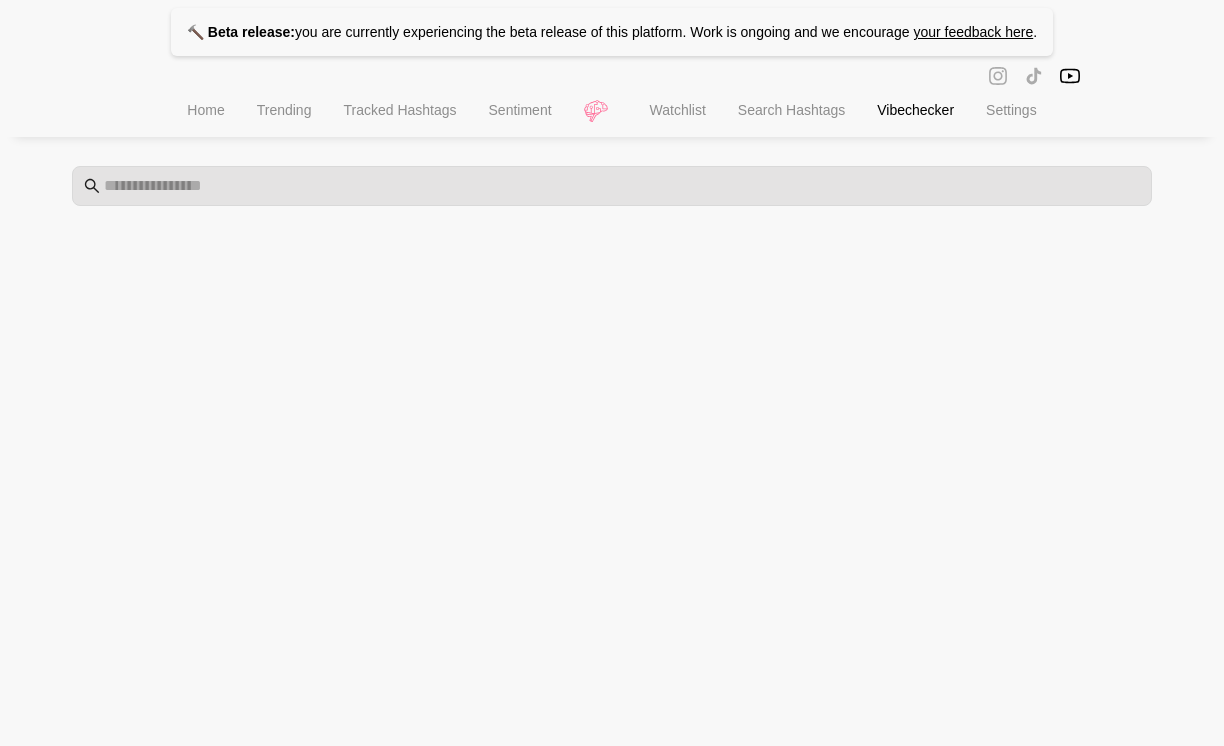 click on "🔨 Beta release: you are currently experiencing the beta release of this platform. Work is ongoing and we encourage your feedback here . Home Trending Tracked Hashtags Sentiment Watchlist Search Hashtags Vibechecker Settings" at bounding box center (612, 135) 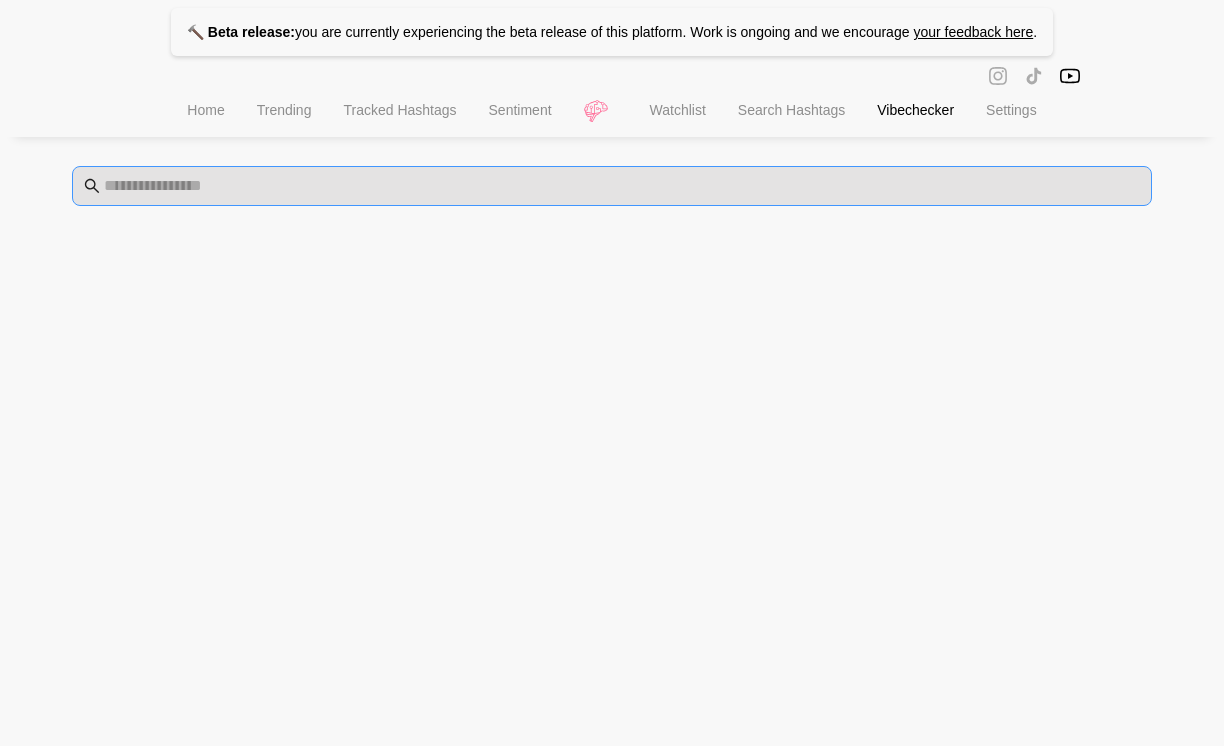 click at bounding box center [612, 186] 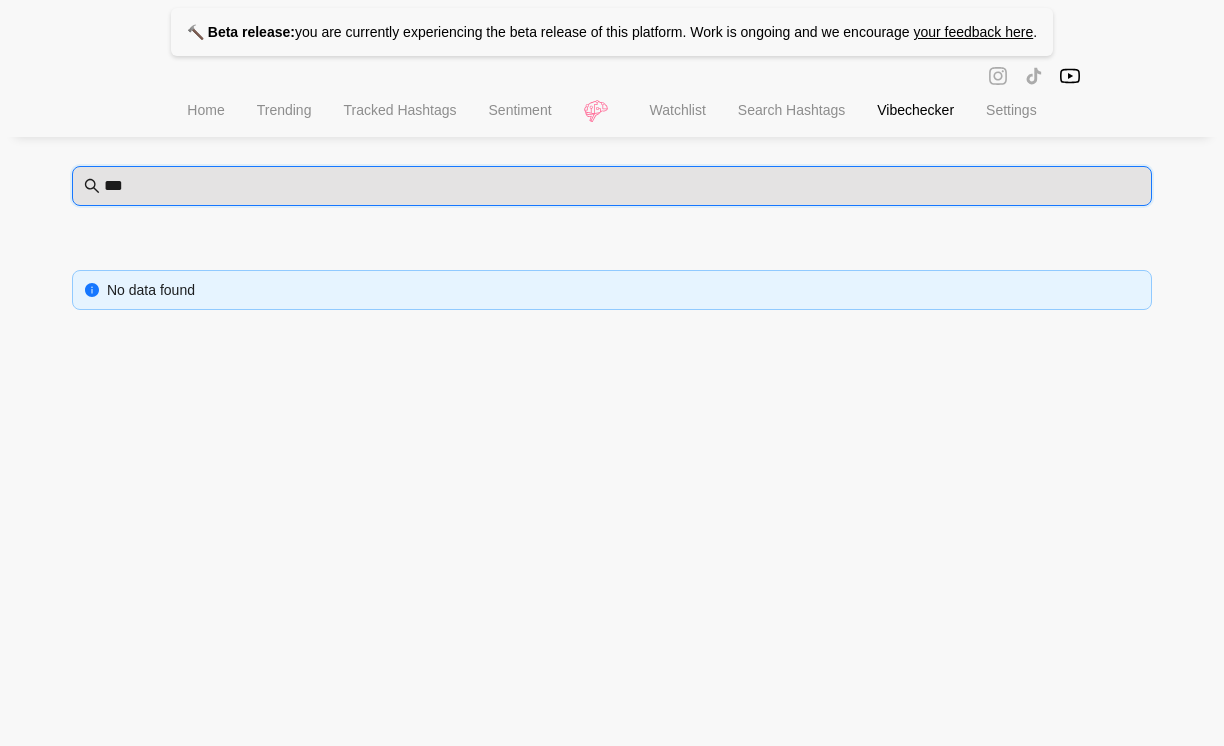 type on "***" 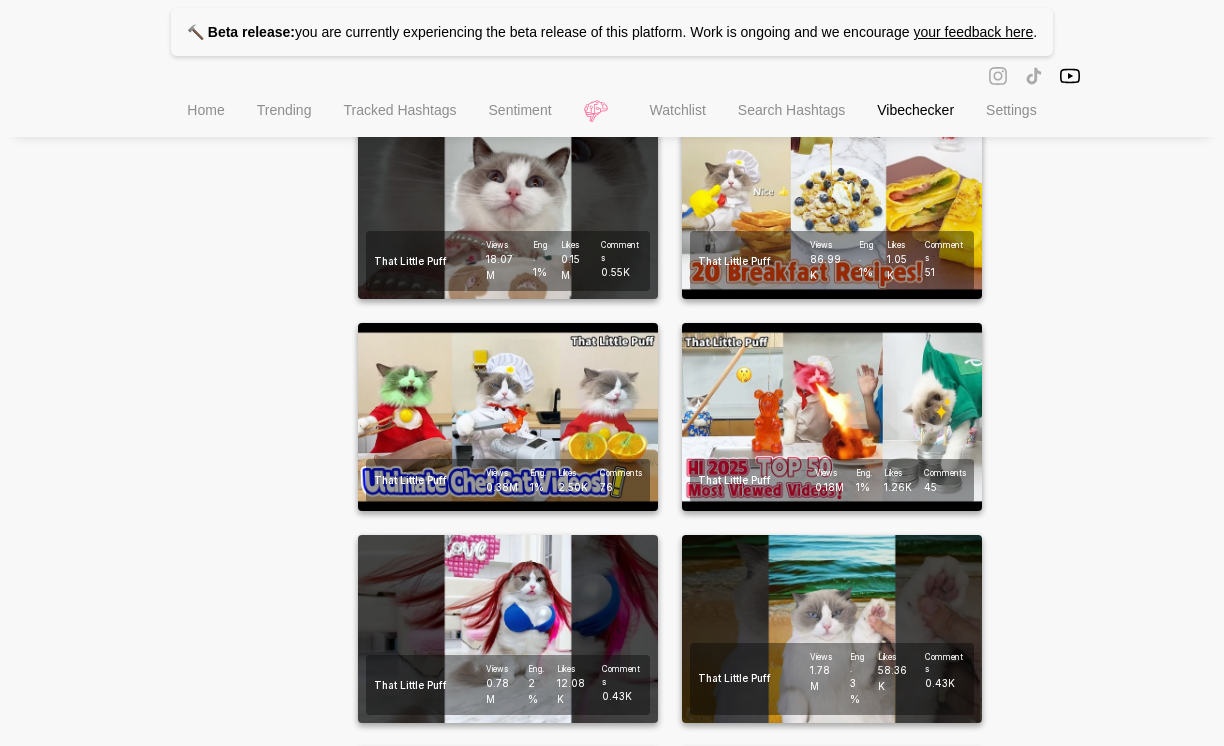 scroll, scrollTop: 0, scrollLeft: 0, axis: both 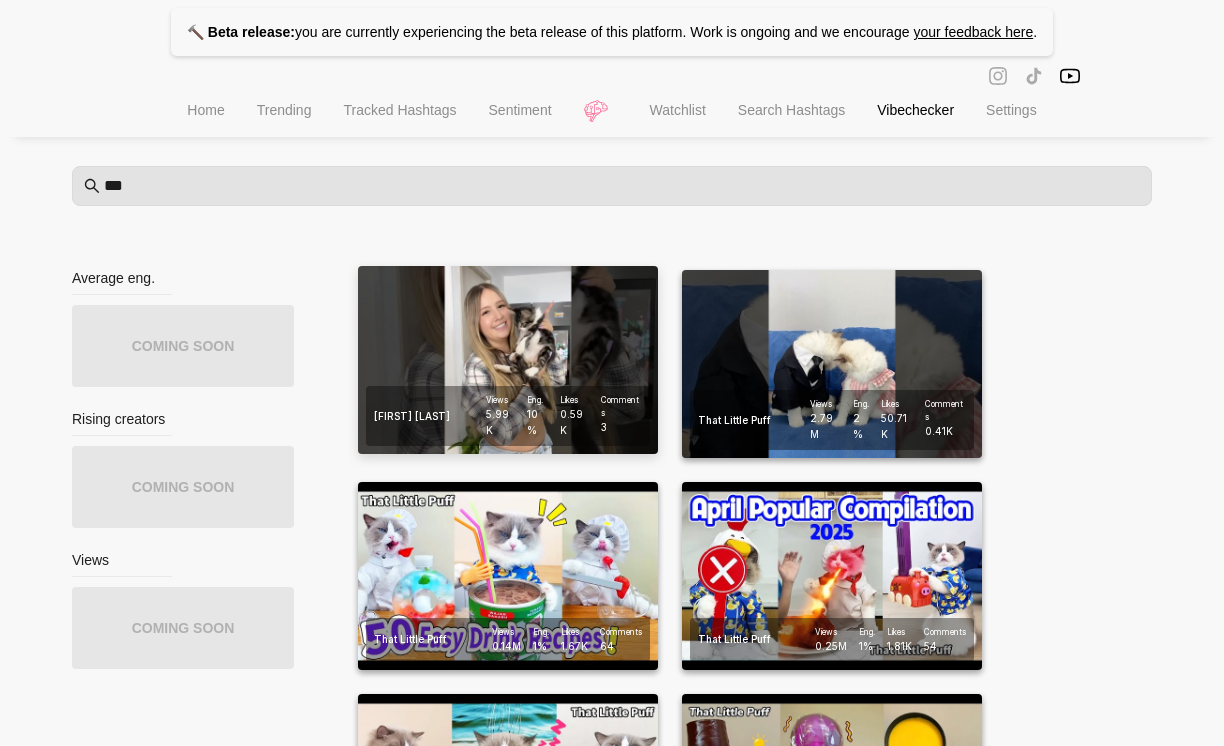 click on "Daniela Giraldo Views 5.99K Eng. 10% Likes 0.59K Comments 3" at bounding box center [508, 360] 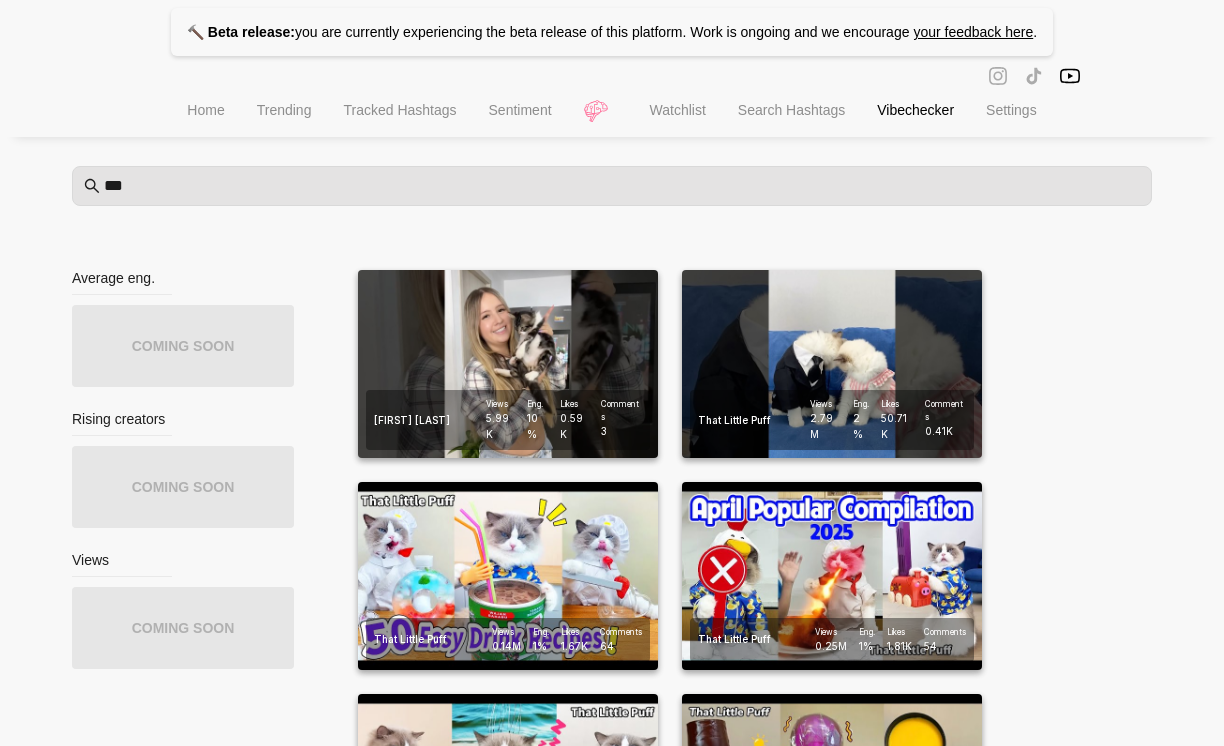 click on "Home" at bounding box center (205, 110) 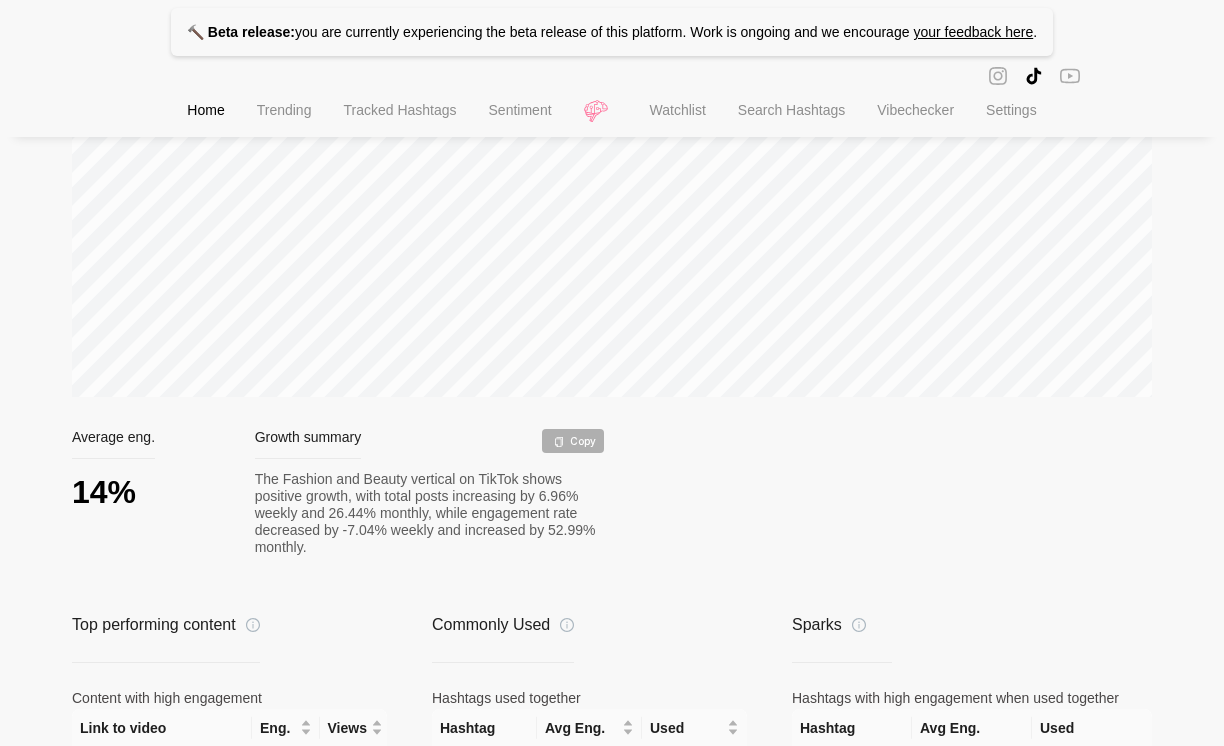 scroll, scrollTop: 645, scrollLeft: 0, axis: vertical 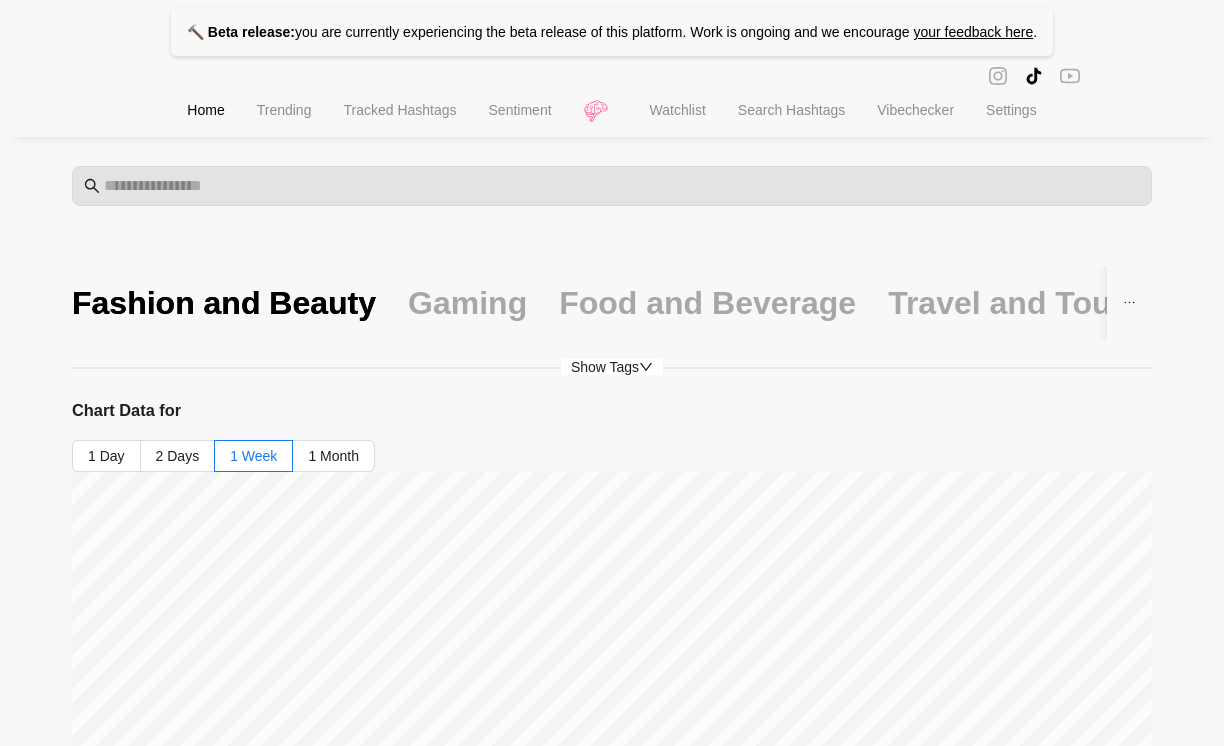 click on "Show Tags" at bounding box center [612, 367] 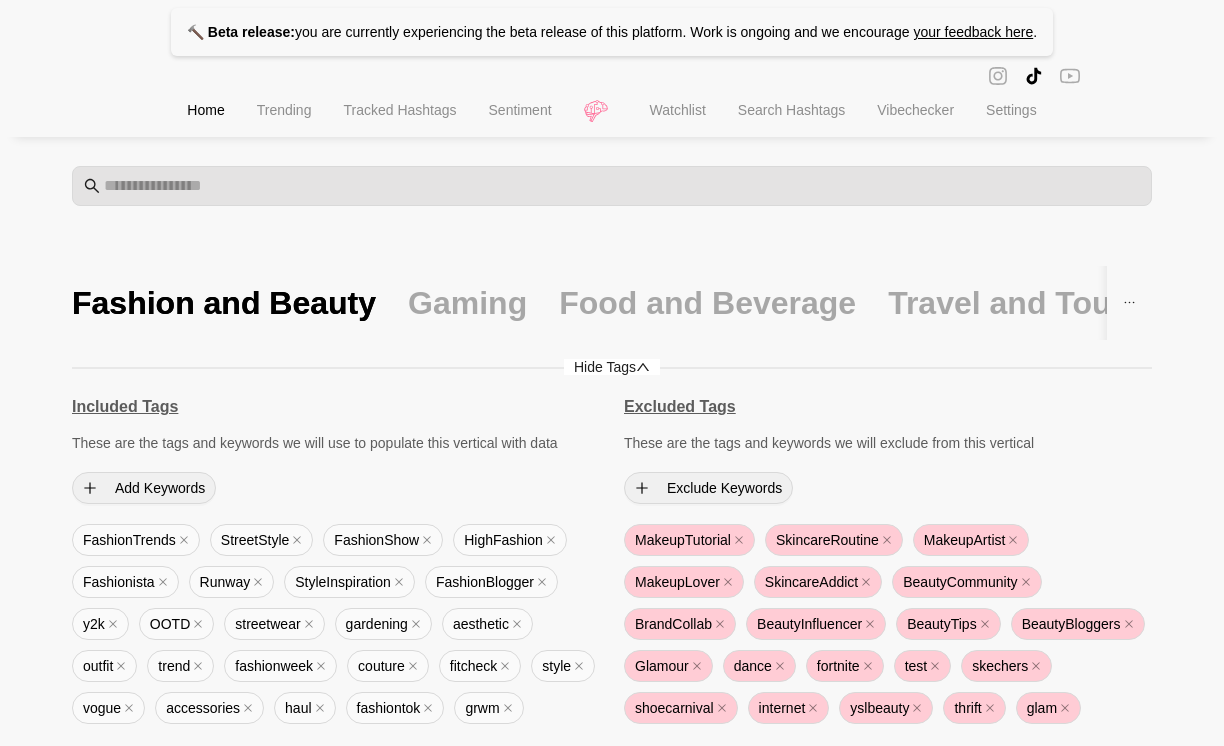 click on "Hide Tags" at bounding box center [612, 367] 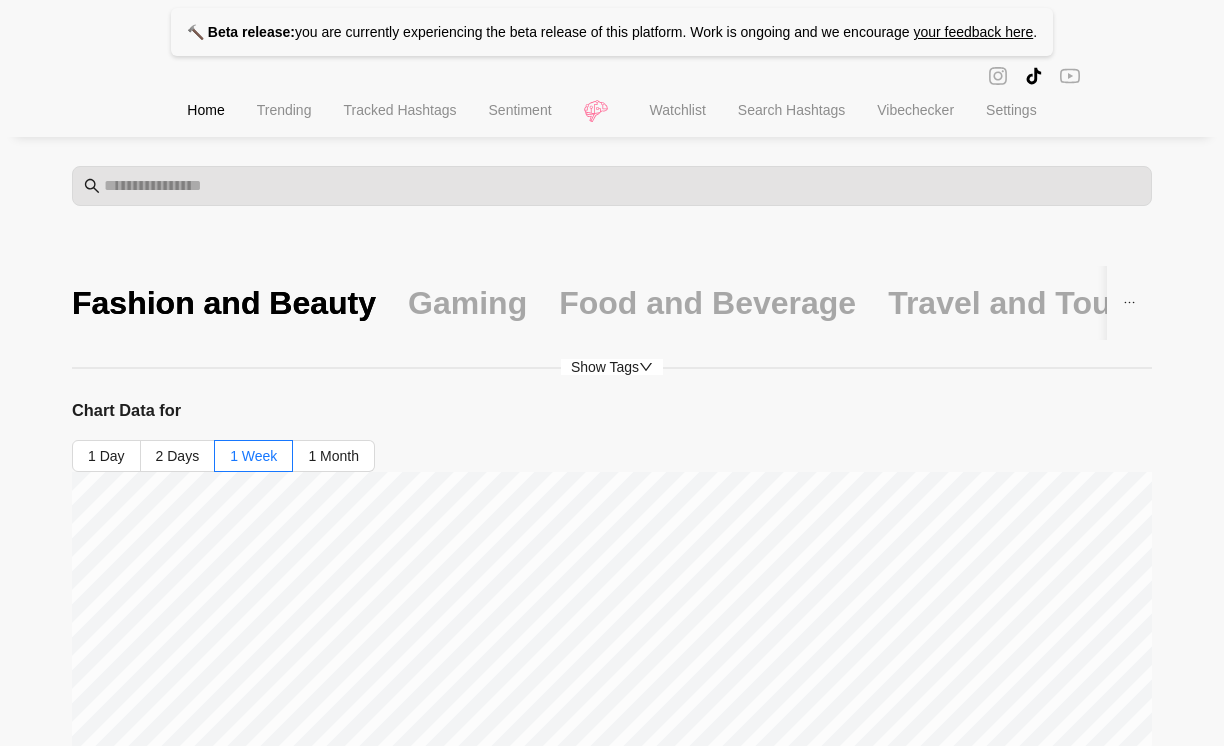 click on "Show Tags" at bounding box center (612, 367) 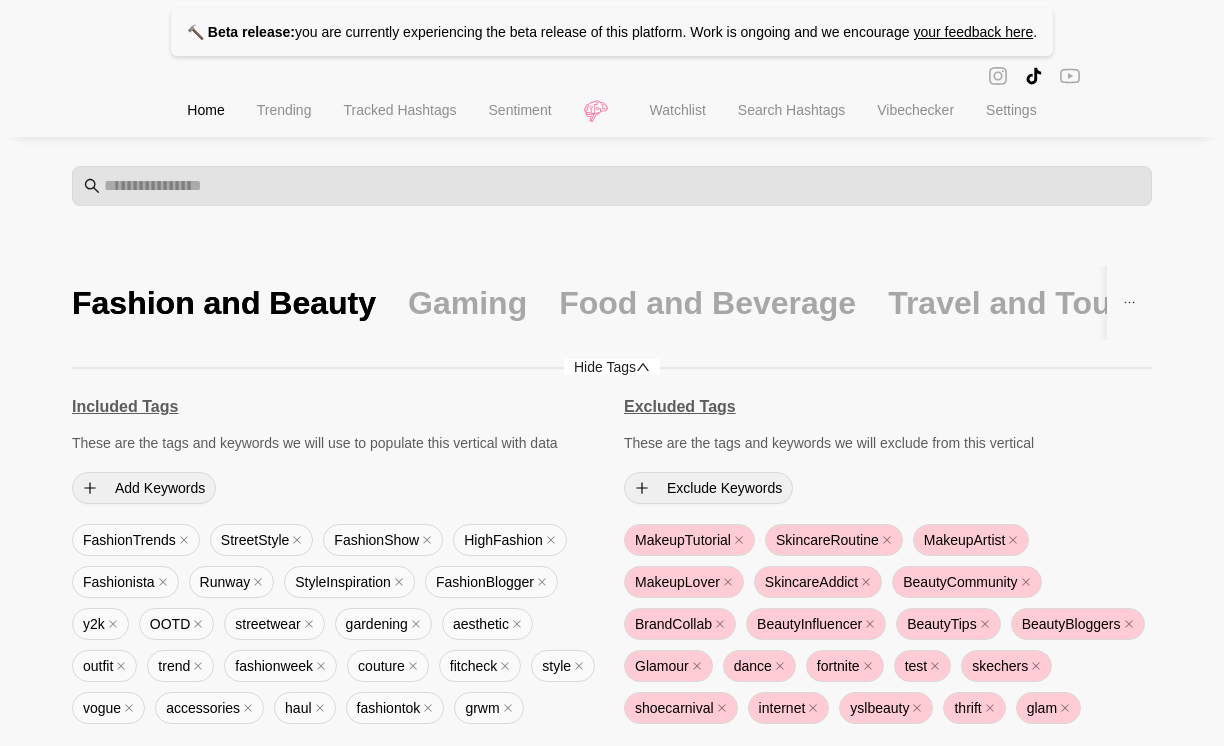 click on "Hide Tags" at bounding box center (612, 367) 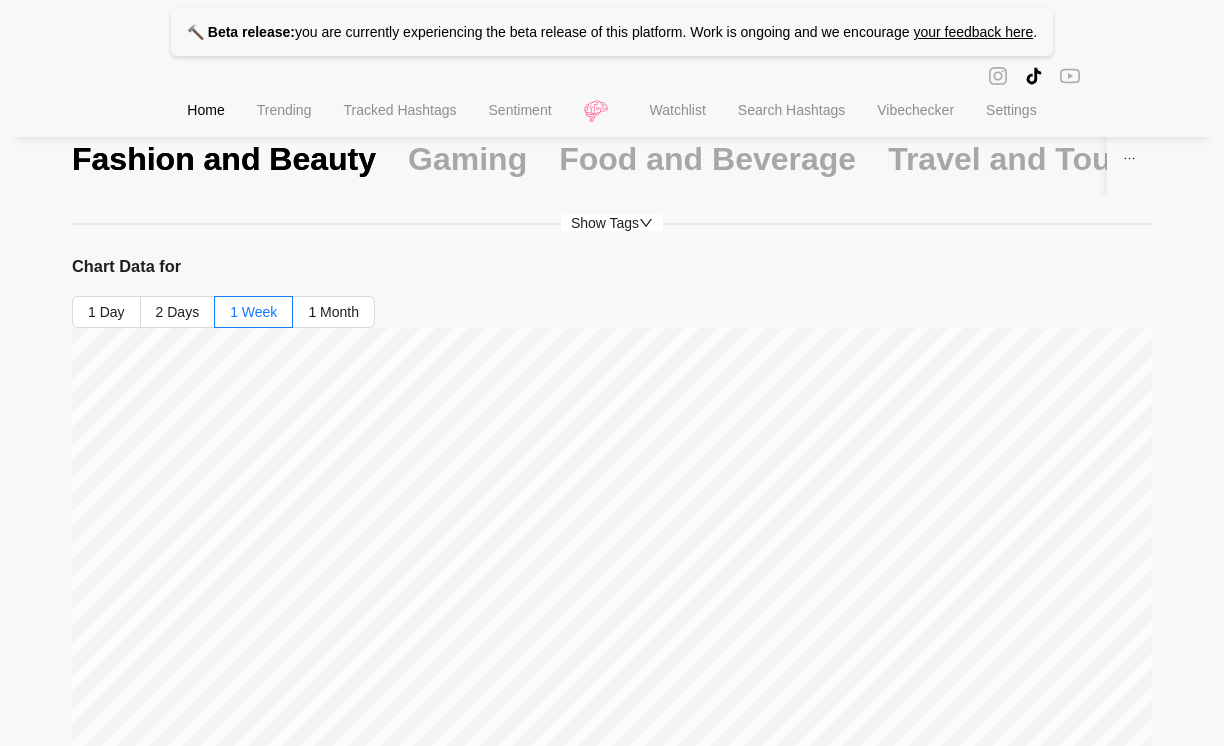 scroll, scrollTop: 239, scrollLeft: 0, axis: vertical 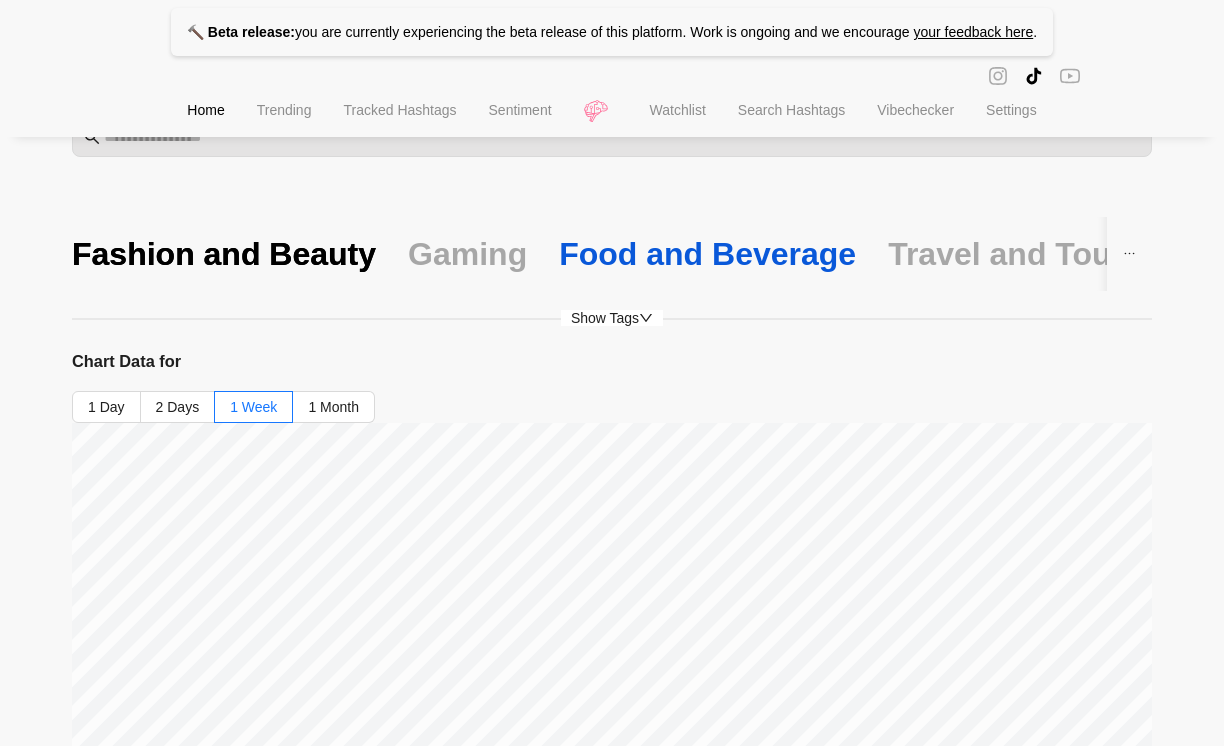 click on "Food and Beverage" at bounding box center (707, 254) 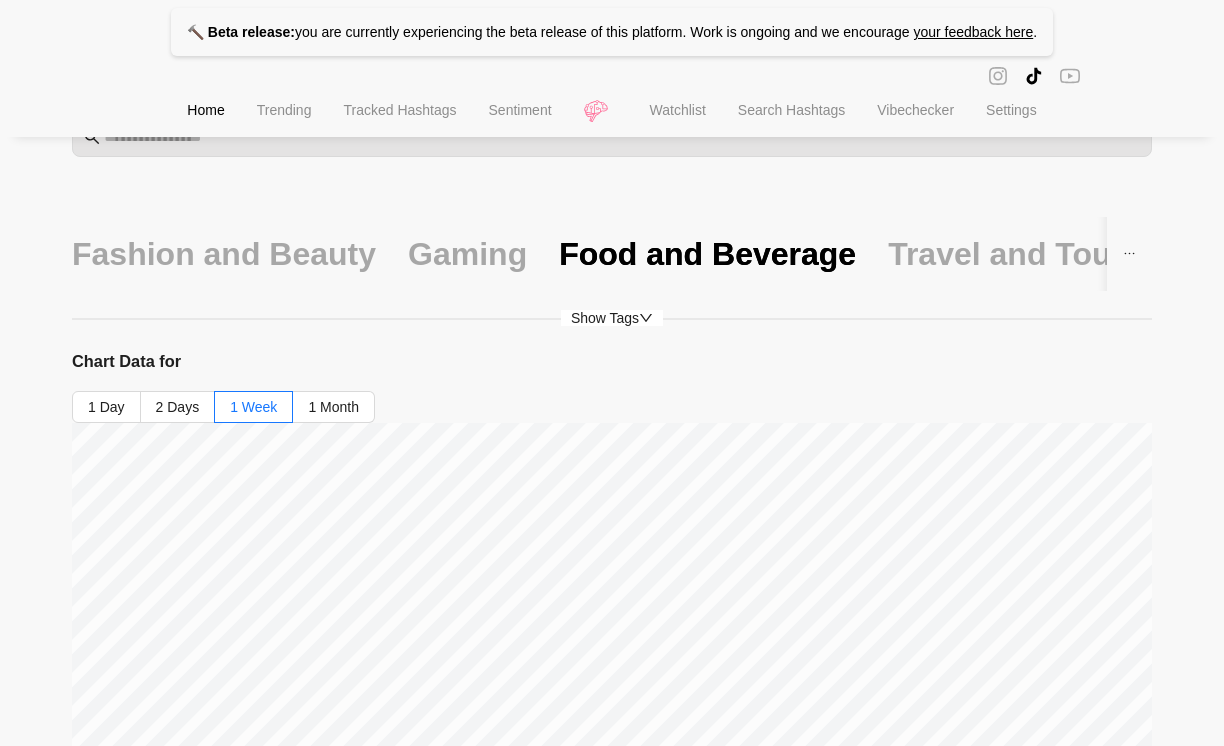 scroll, scrollTop: 600, scrollLeft: 0, axis: vertical 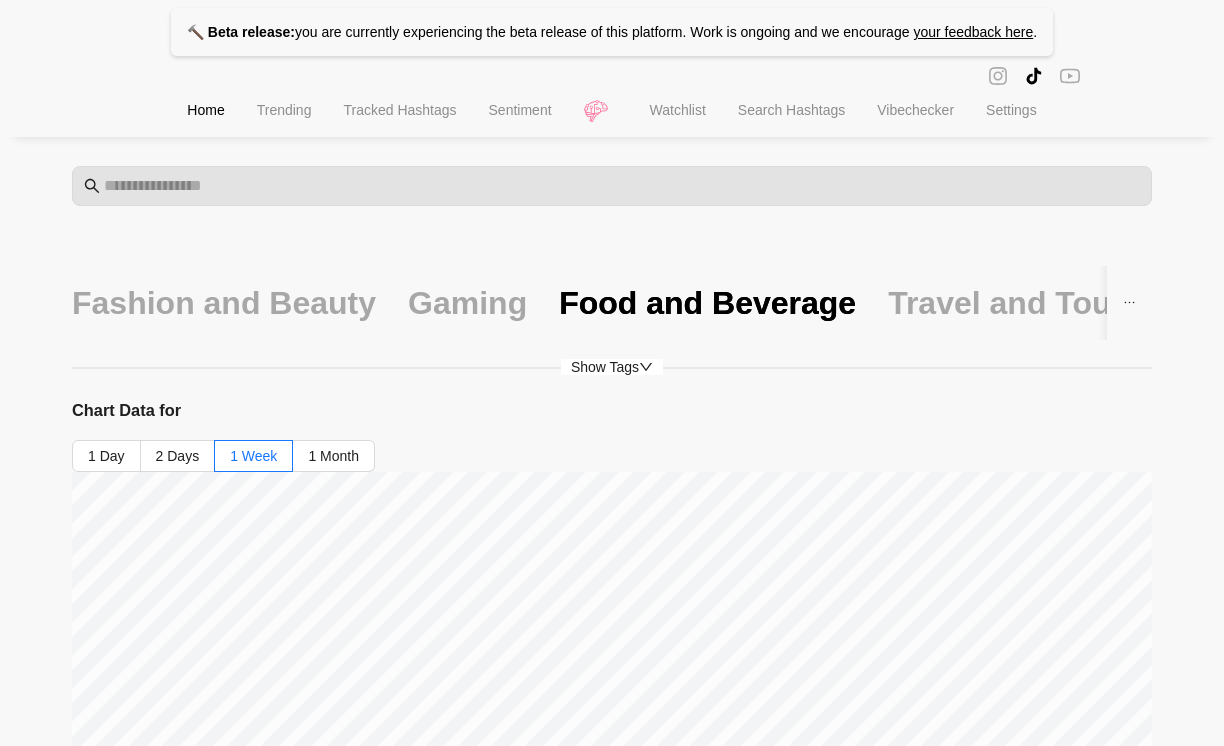 click on "Gaming" at bounding box center (467, 303) 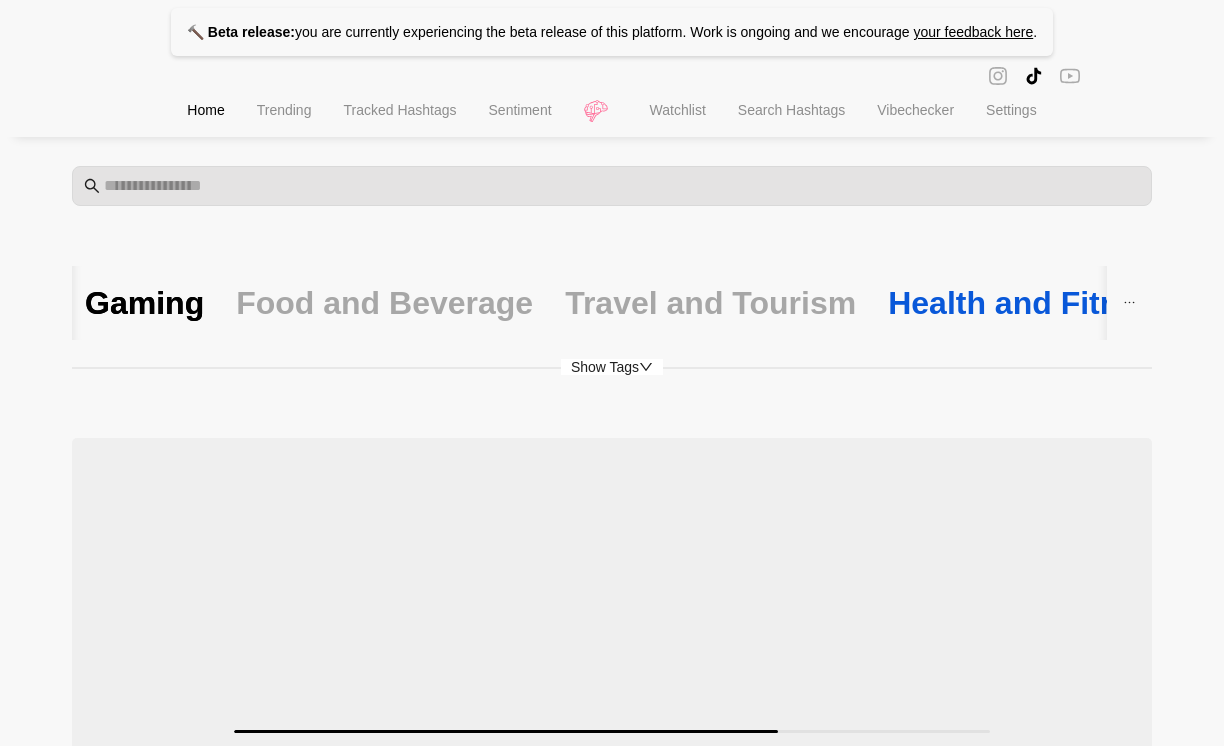 click on "Health and Fitness" at bounding box center (1030, 303) 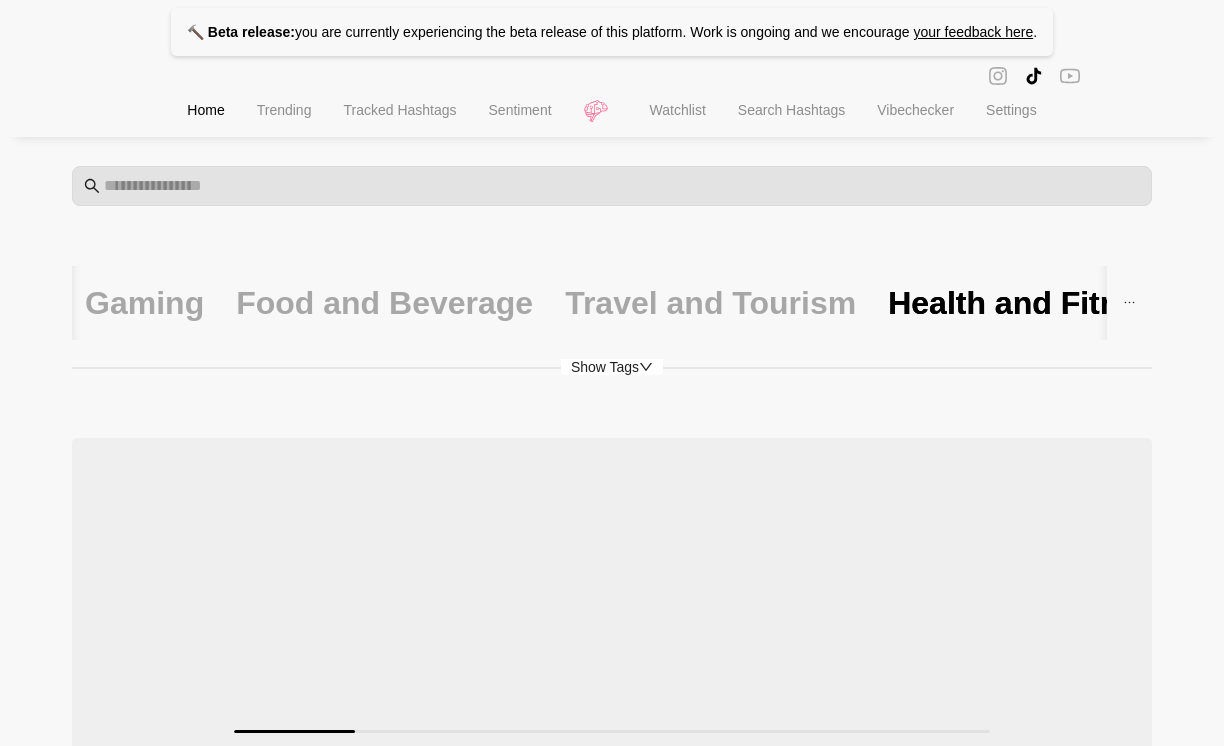 scroll, scrollTop: 396, scrollLeft: 0, axis: vertical 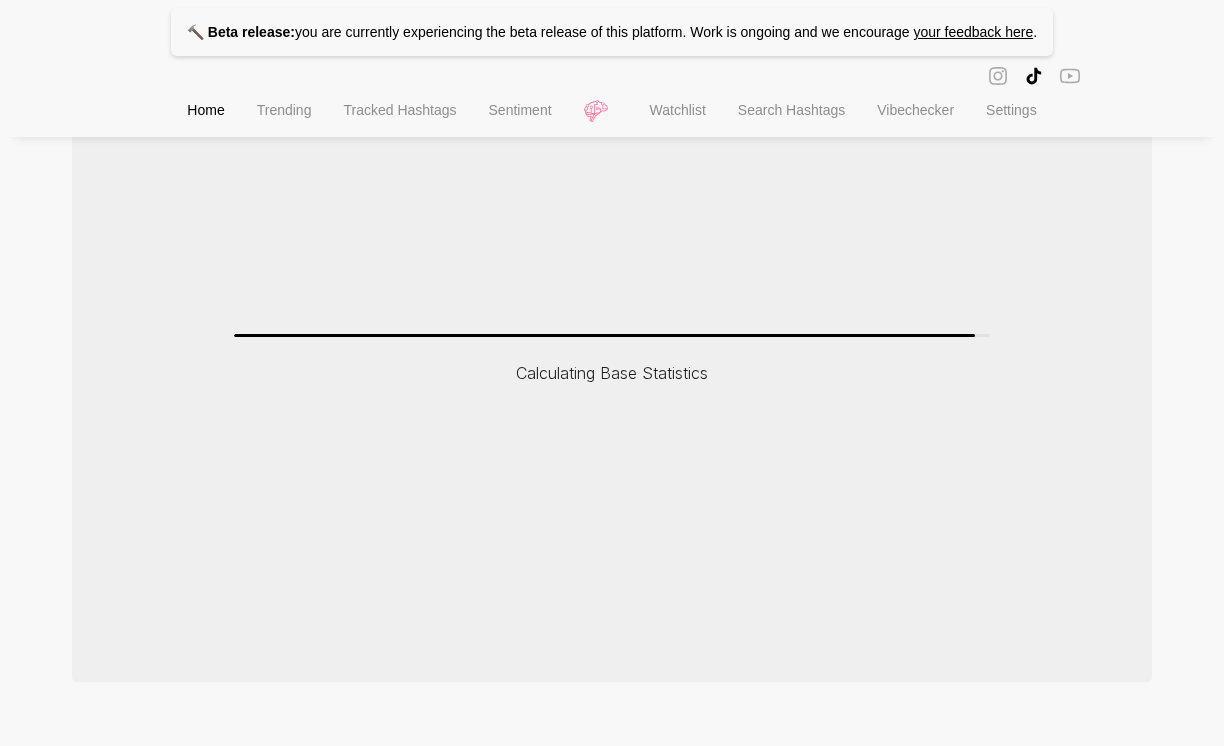click on "Search Hashtags" at bounding box center [791, 110] 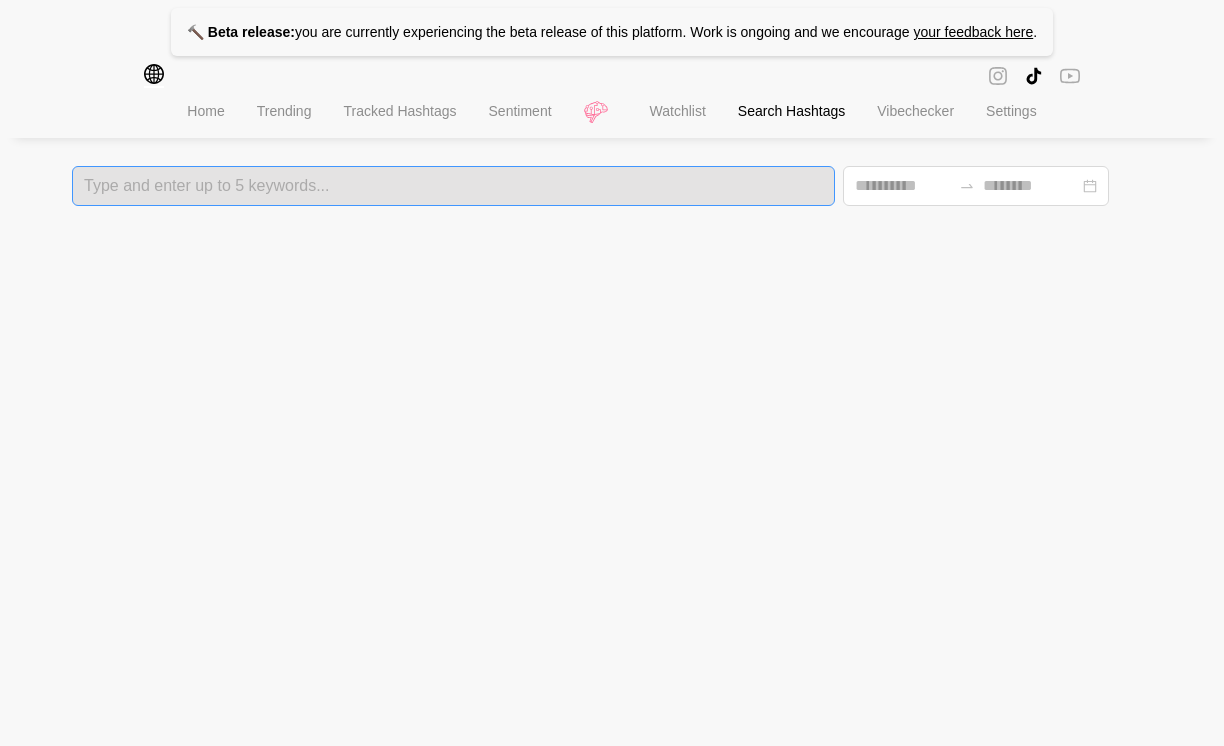 click at bounding box center (453, 186) 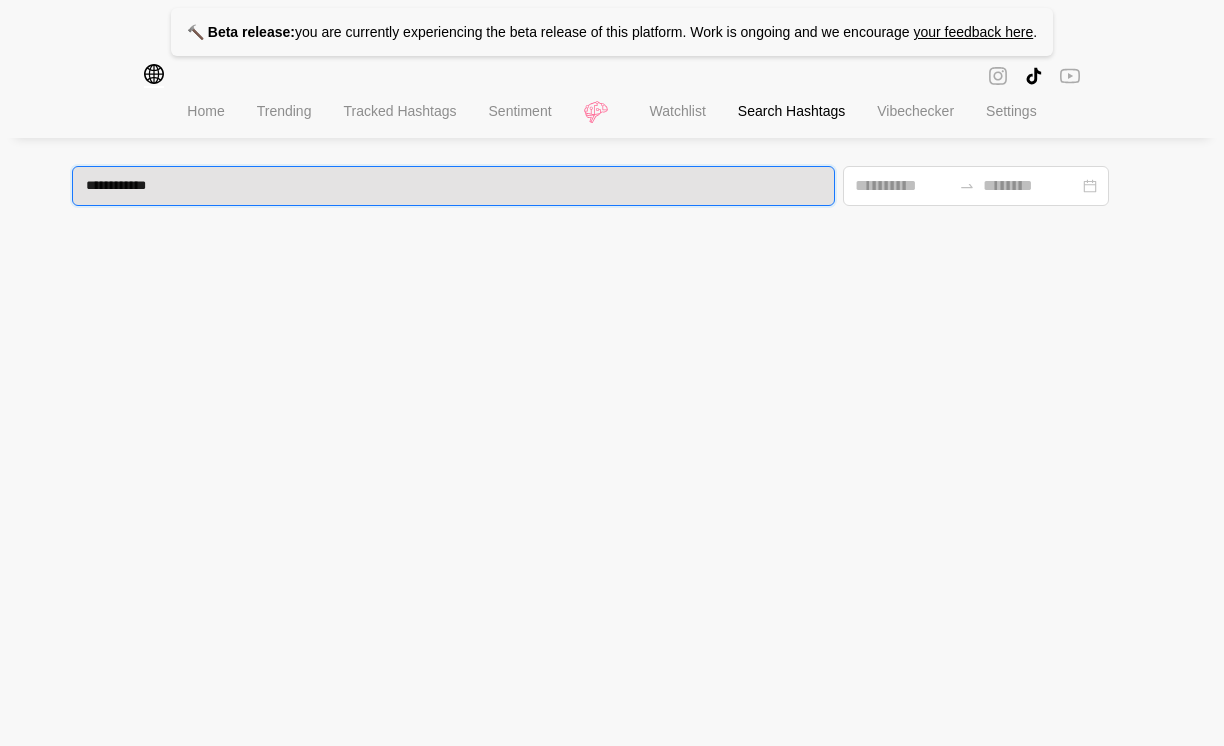 type on "**********" 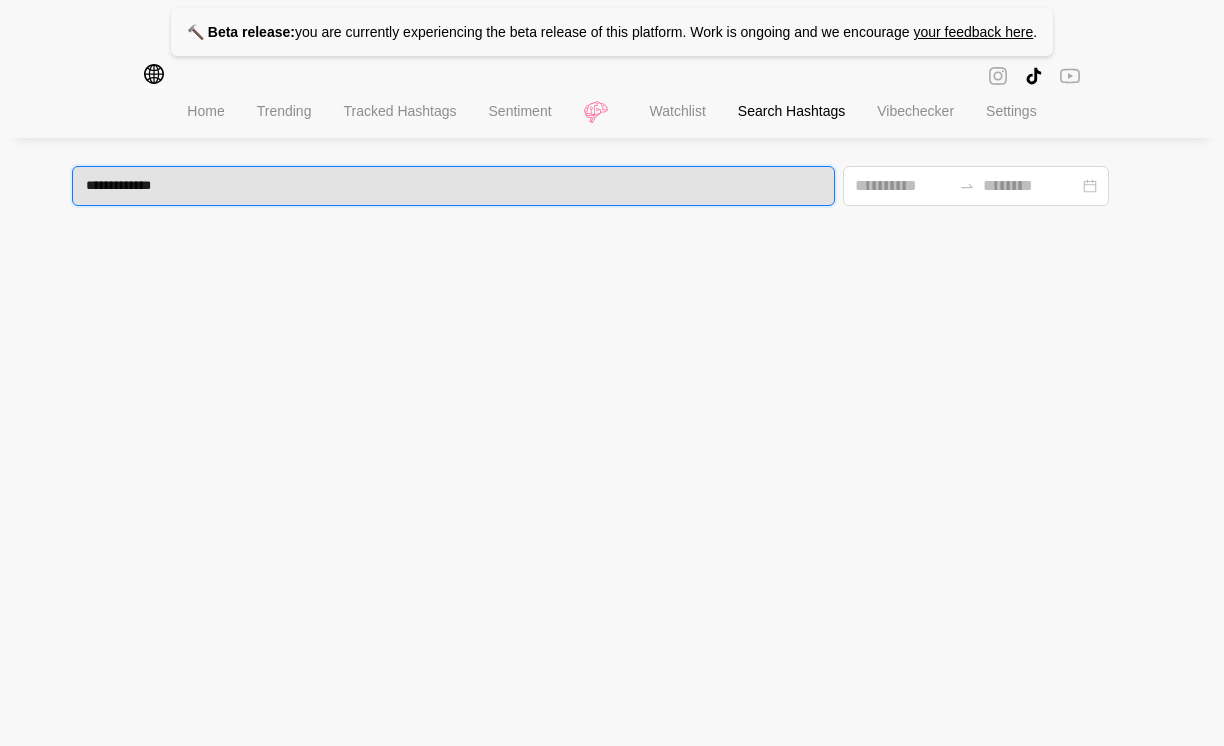 type 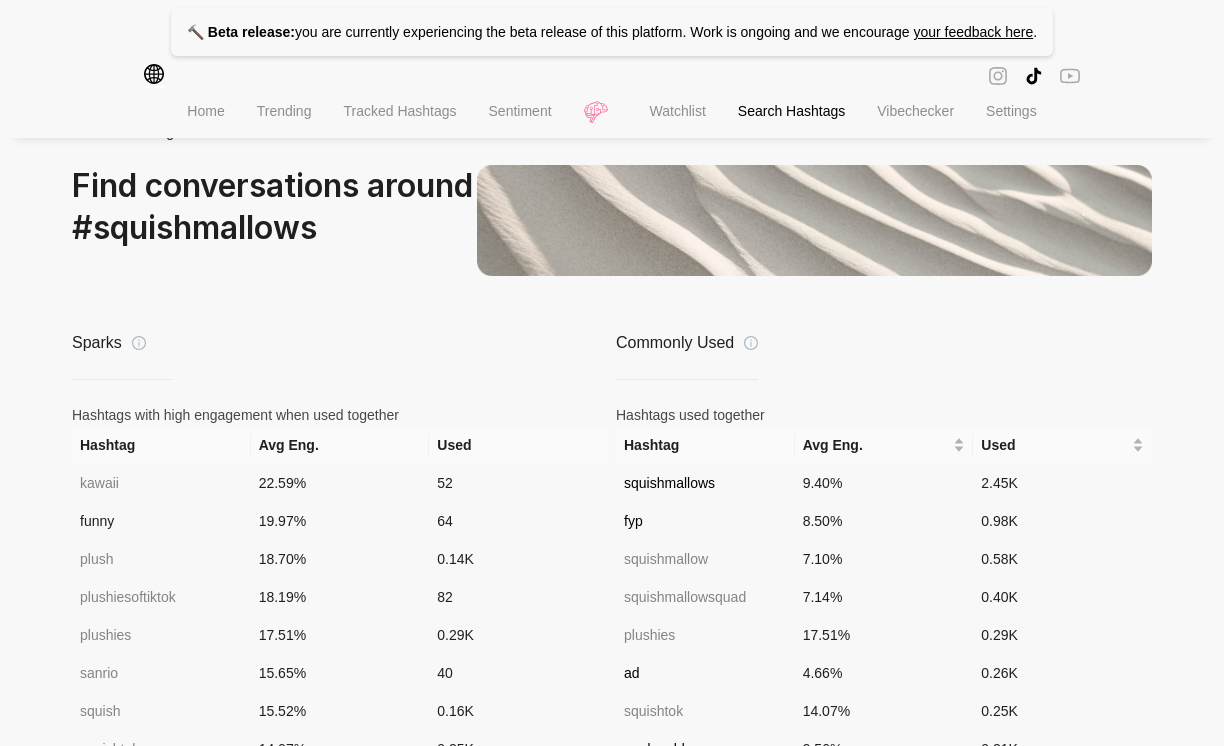 scroll, scrollTop: 1732, scrollLeft: 0, axis: vertical 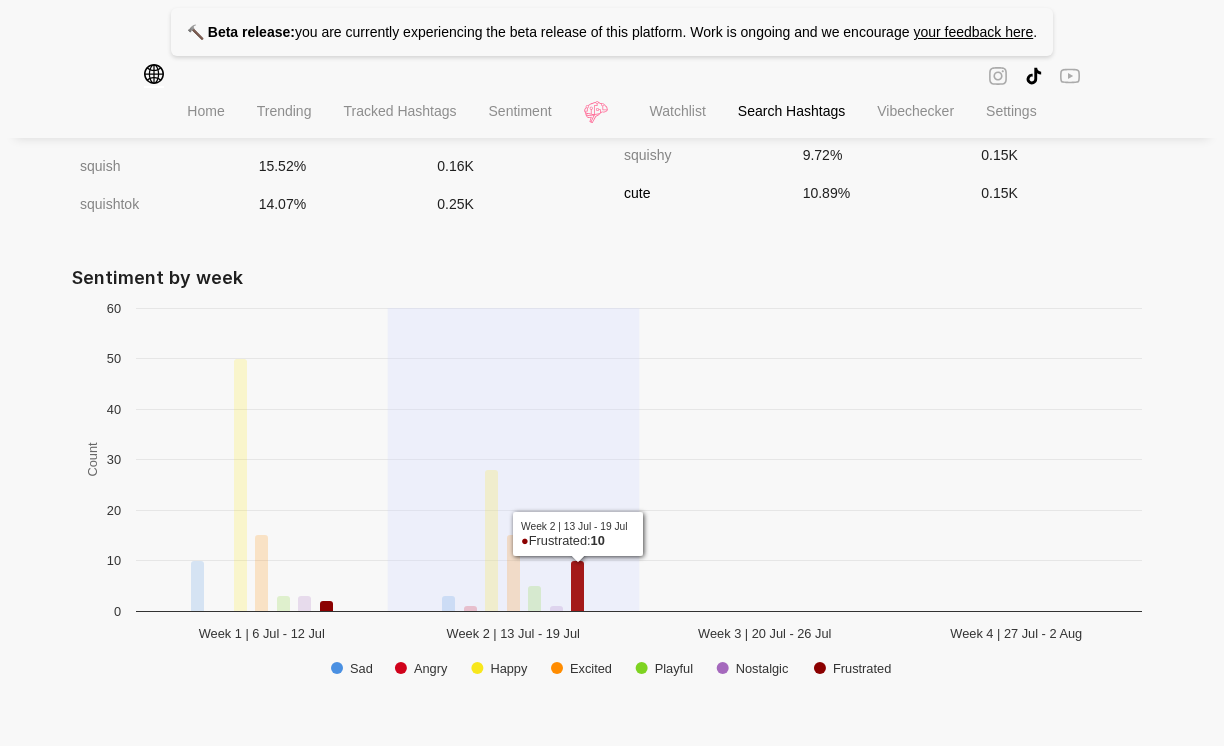 click 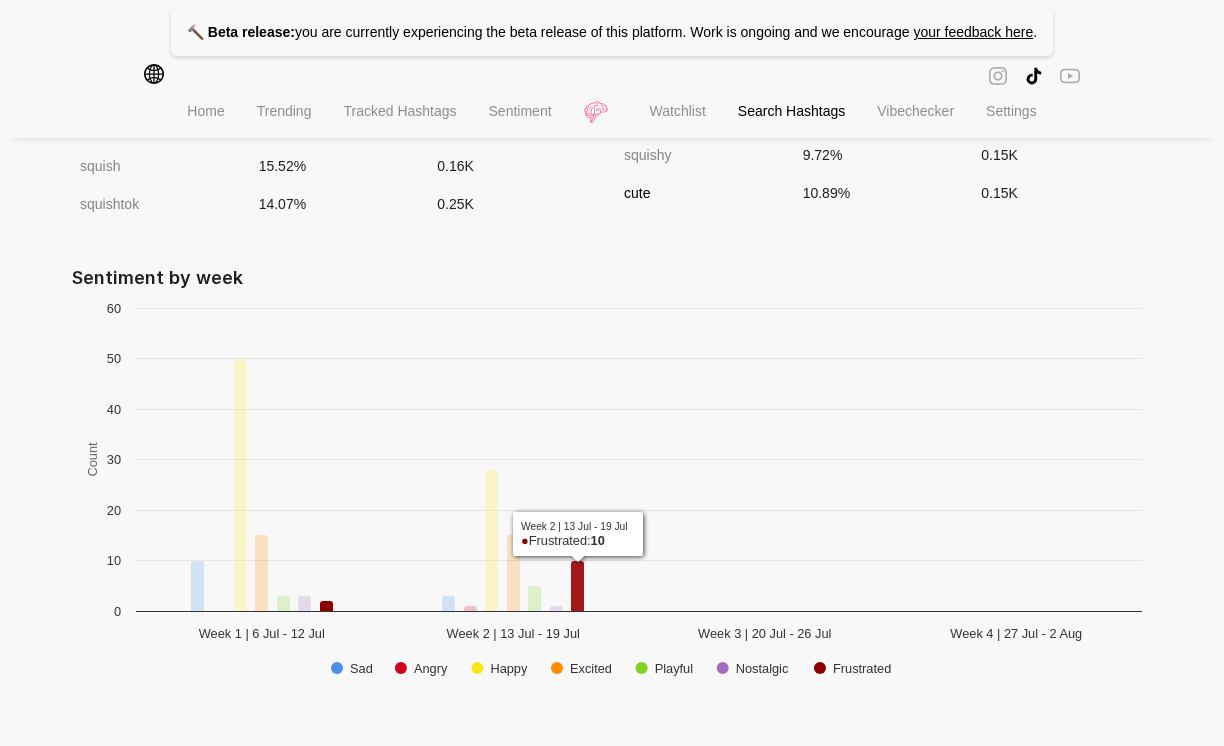 click 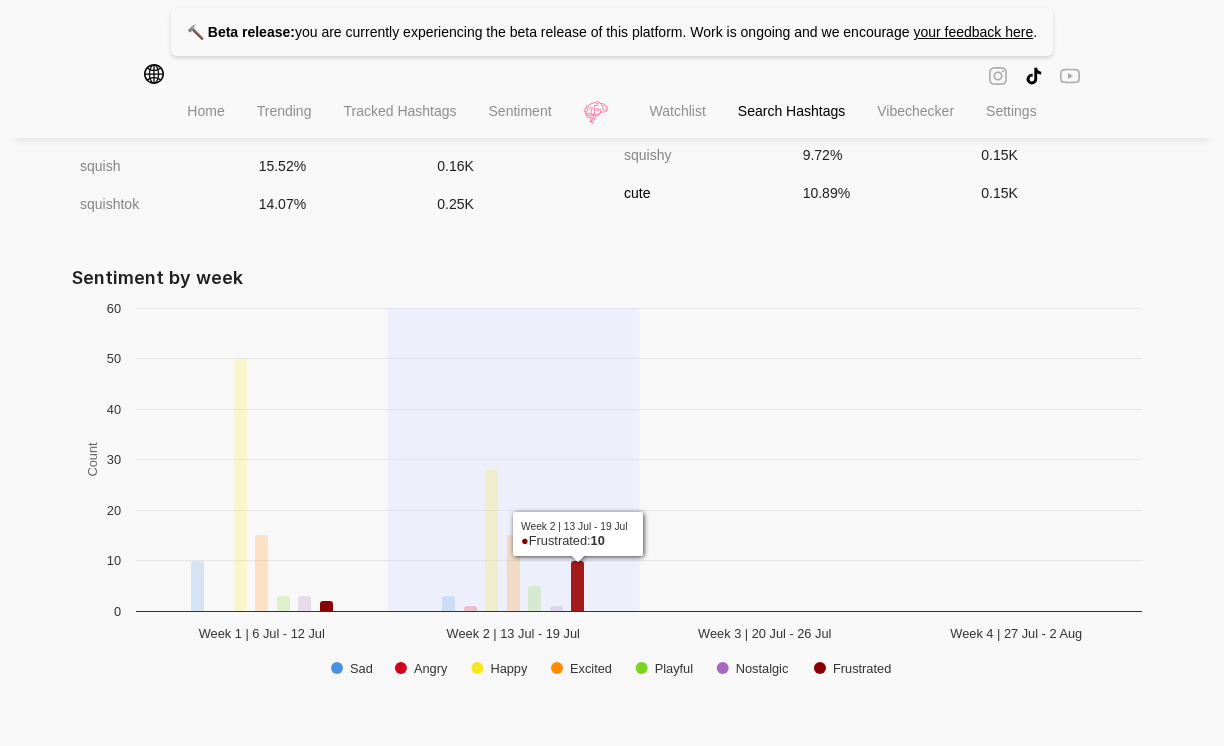 click 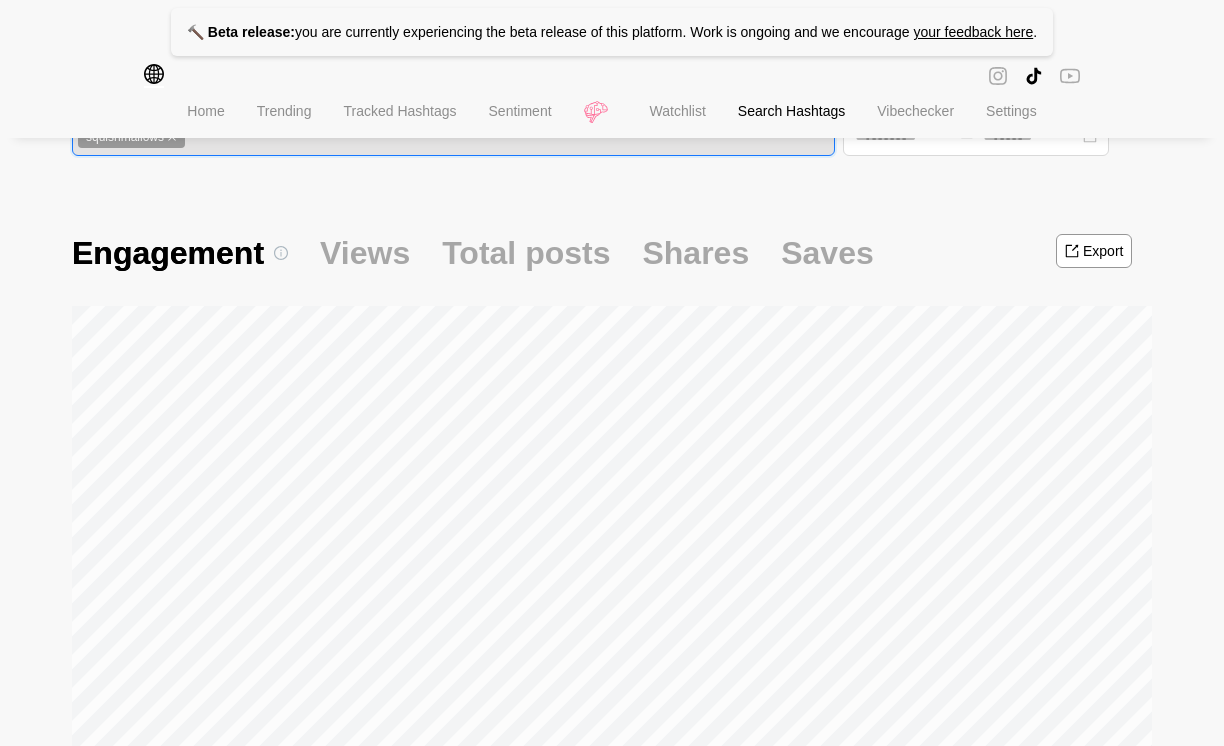 scroll, scrollTop: 0, scrollLeft: 0, axis: both 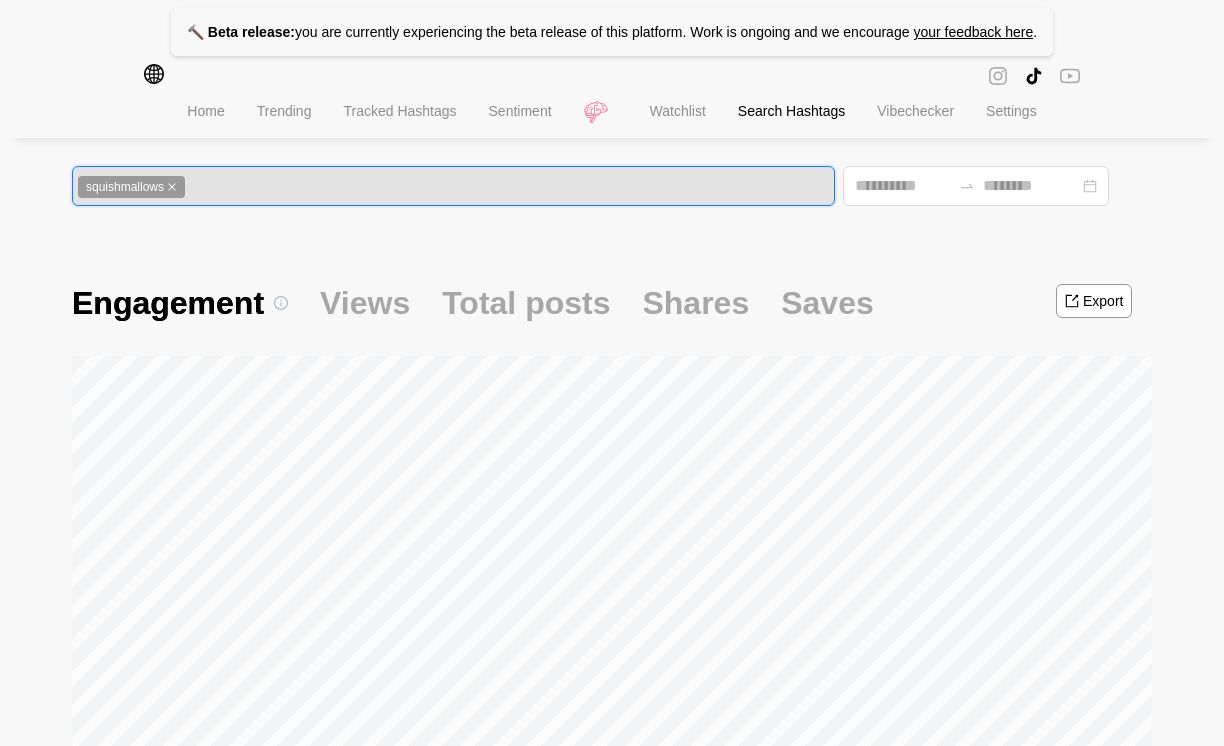 click on "Watchlist" at bounding box center [678, 111] 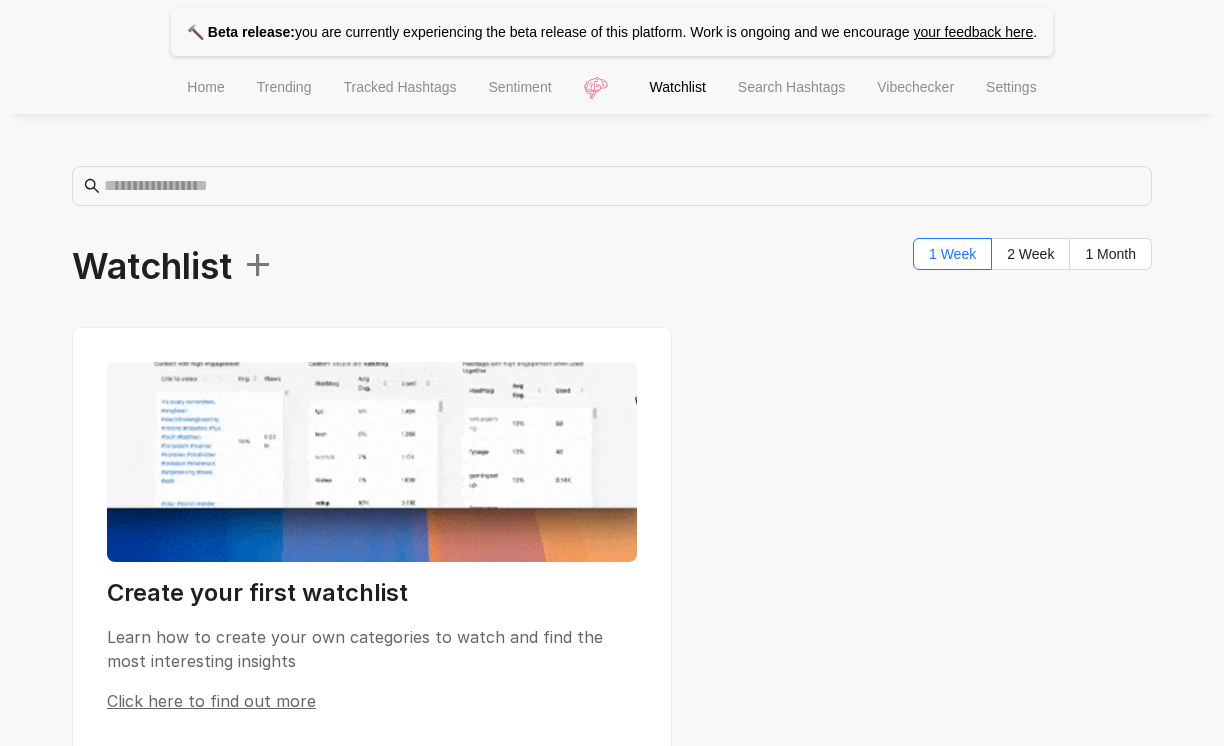 click on "🔨 Beta release:  you are currently experiencing the beta release of this platform. Work is ongoing and we encourage   your feedback here . Home Trending Tracked Hashtags Sentiment Watchlist Search Hashtags Vibechecker Settings Watchlist  + 1 Week 2 Week 1 Month Create your first watchlist Learn how to create your own categories to watch and find the most interesting insights Click here to find out more No watchlists created yet Create your first watchlist" at bounding box center [612, 494] 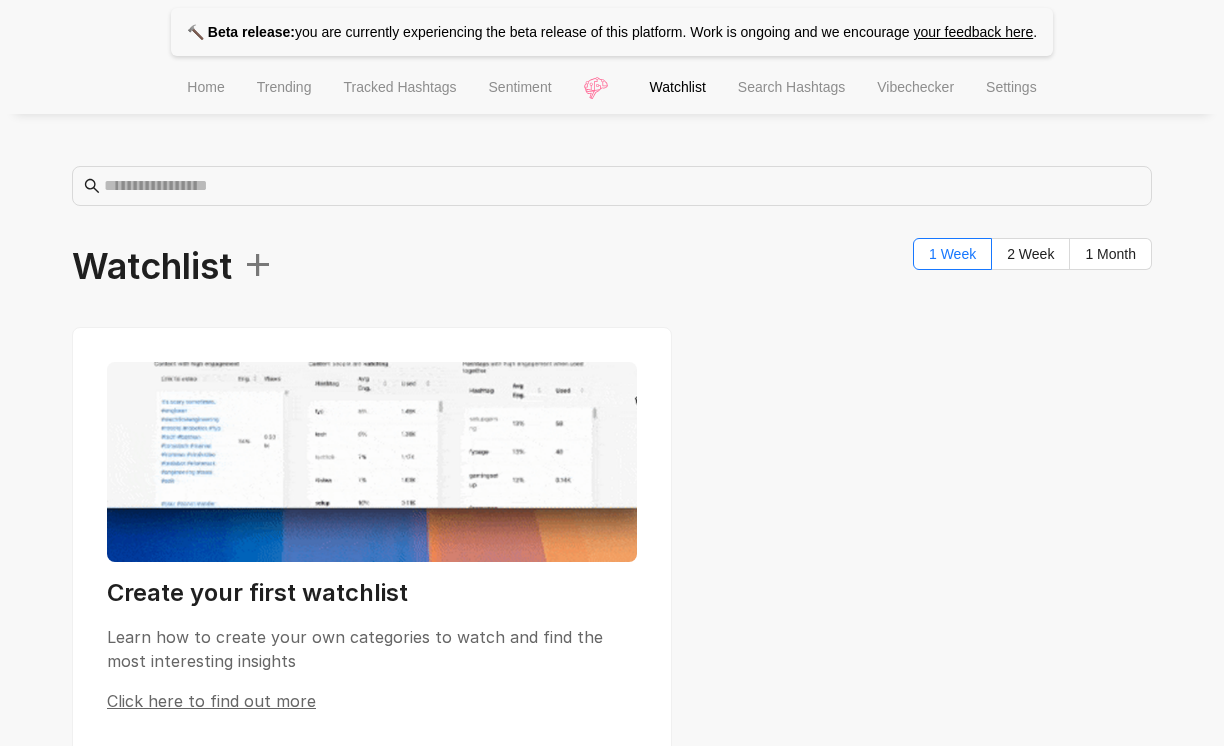 click on "Search Hashtags" at bounding box center [791, 89] 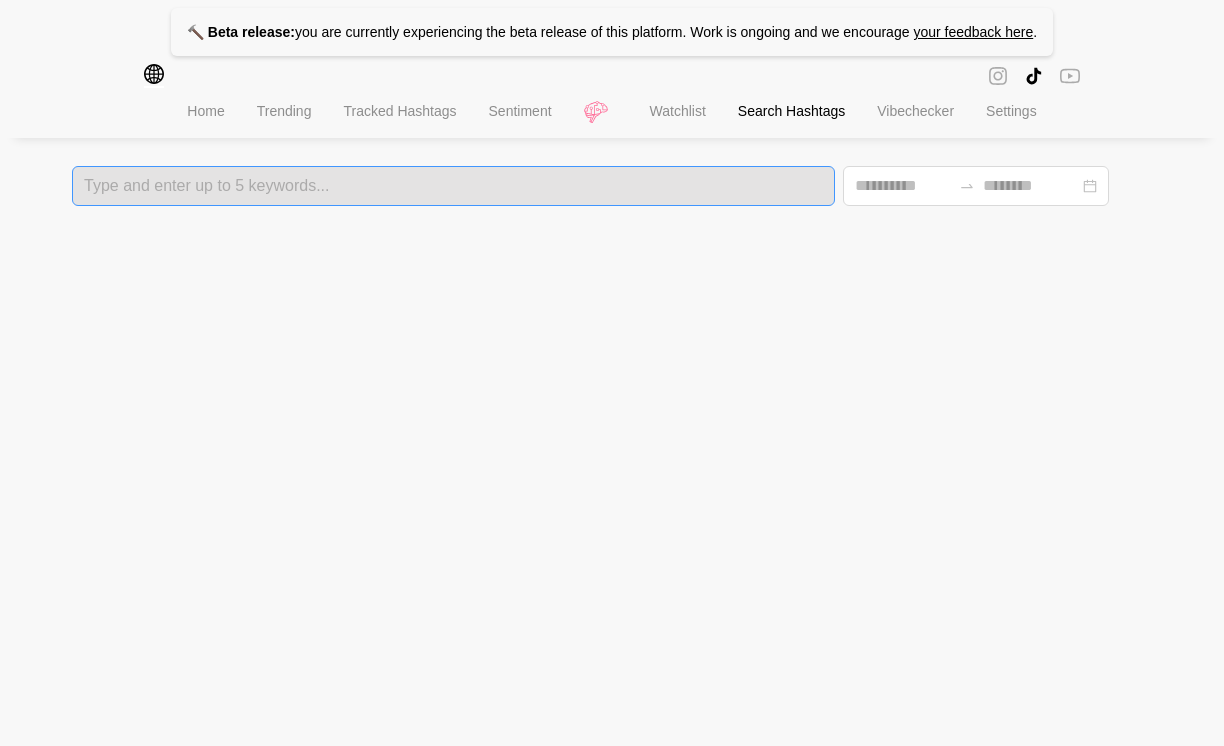 click at bounding box center (453, 186) 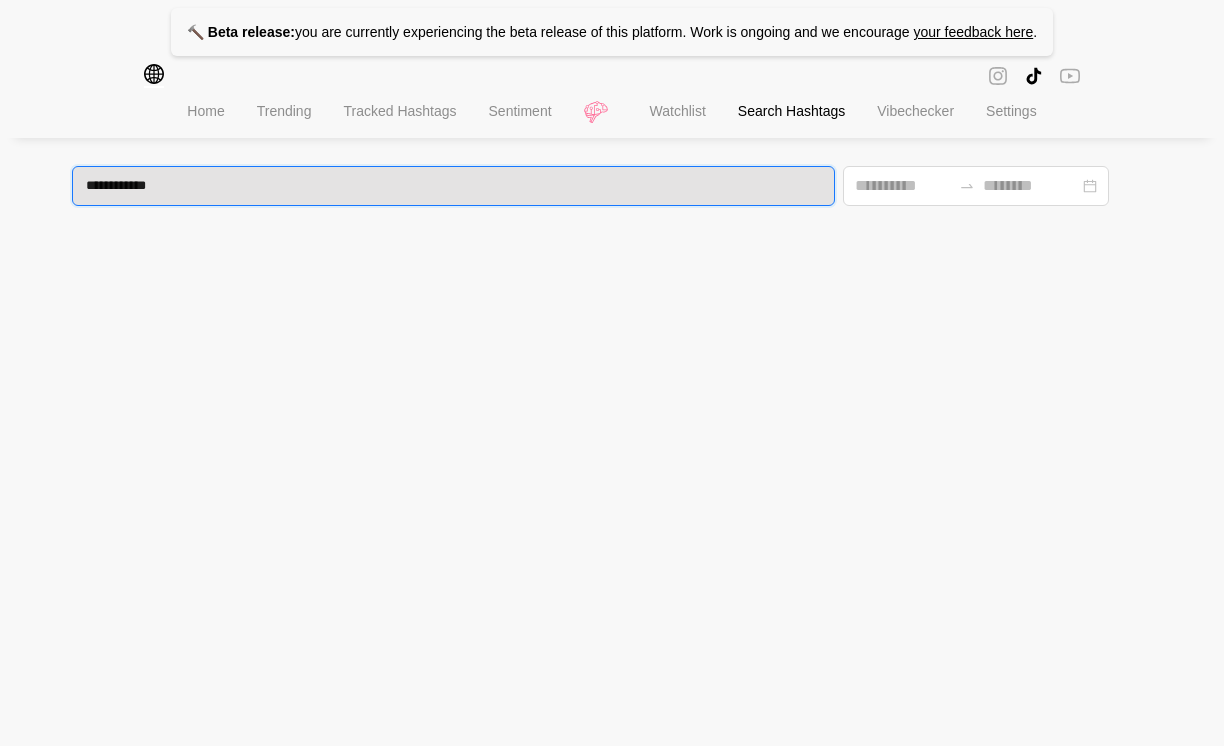 type on "**********" 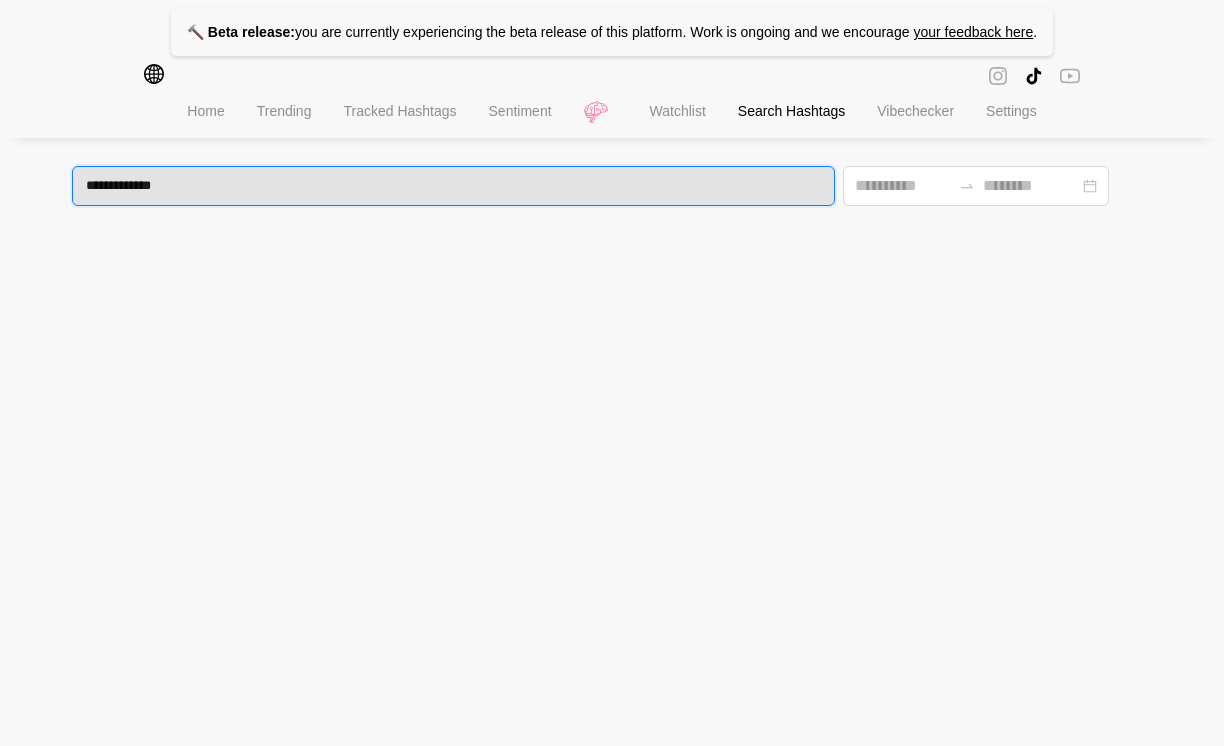 type 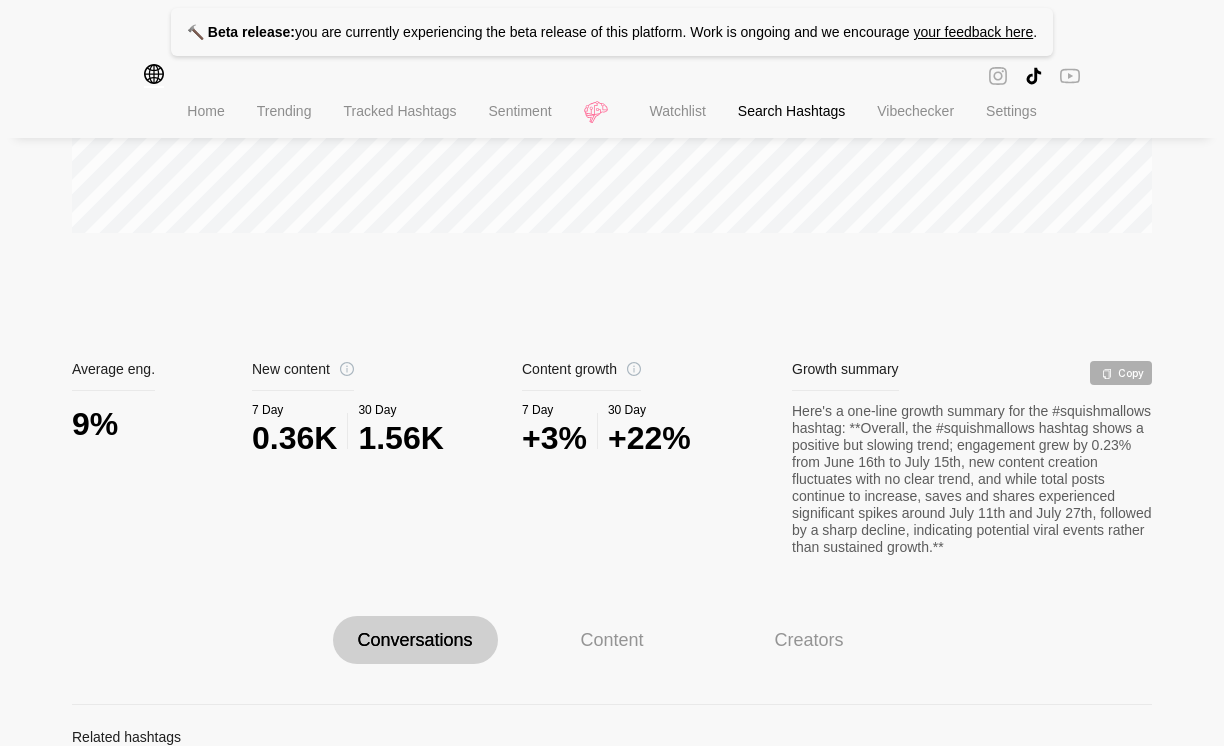 scroll, scrollTop: 785, scrollLeft: 0, axis: vertical 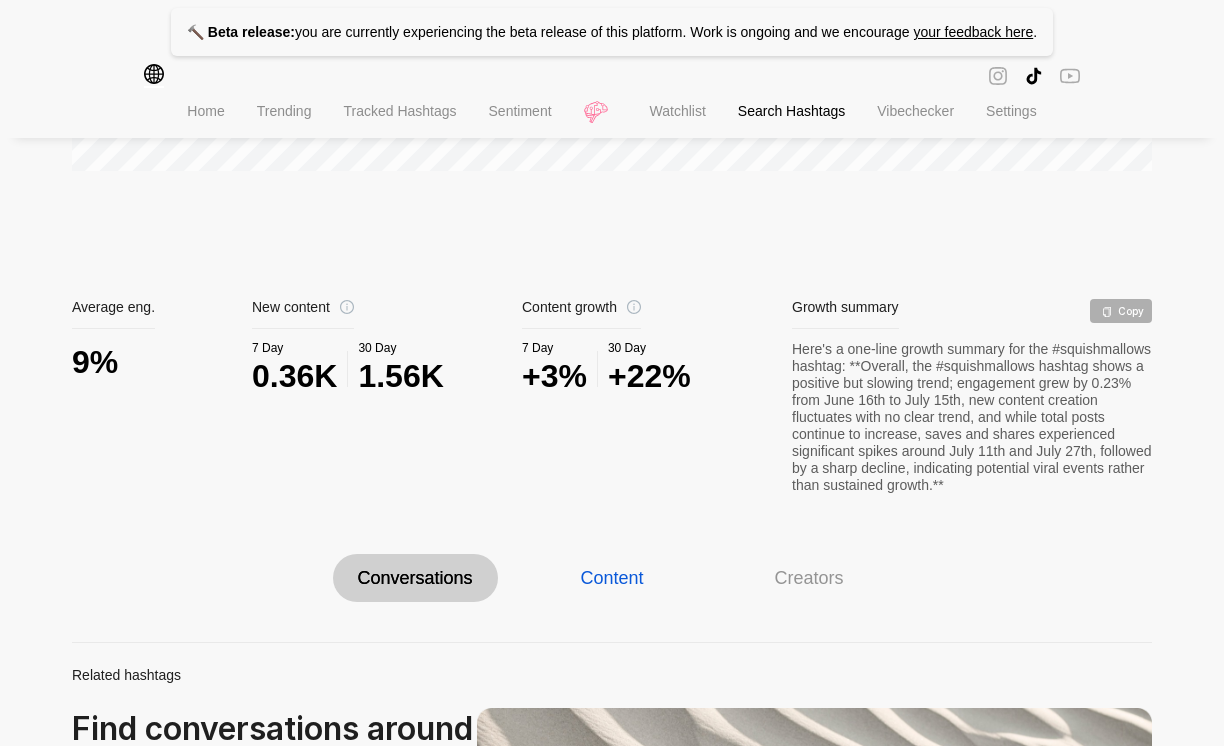 click on "Content" at bounding box center (611, 578) 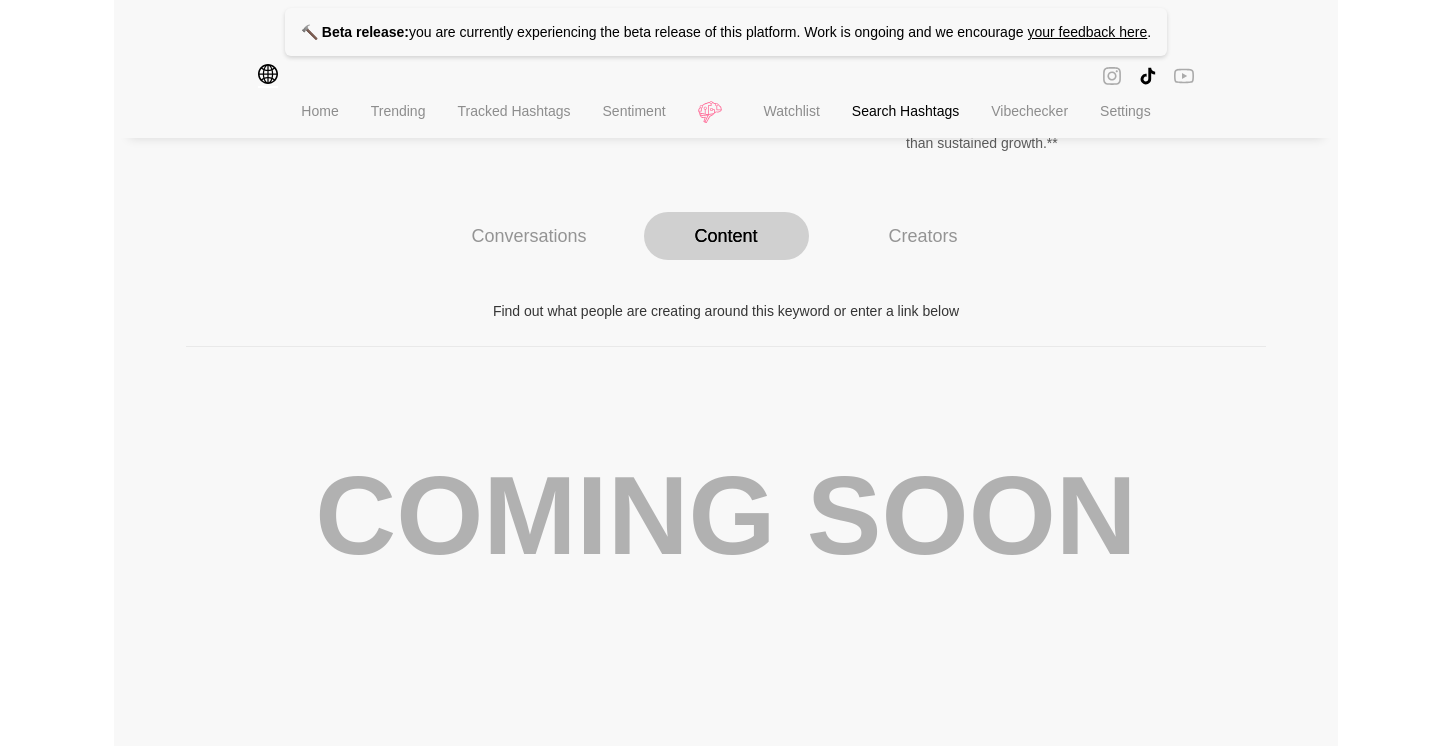 scroll, scrollTop: 1194, scrollLeft: 0, axis: vertical 